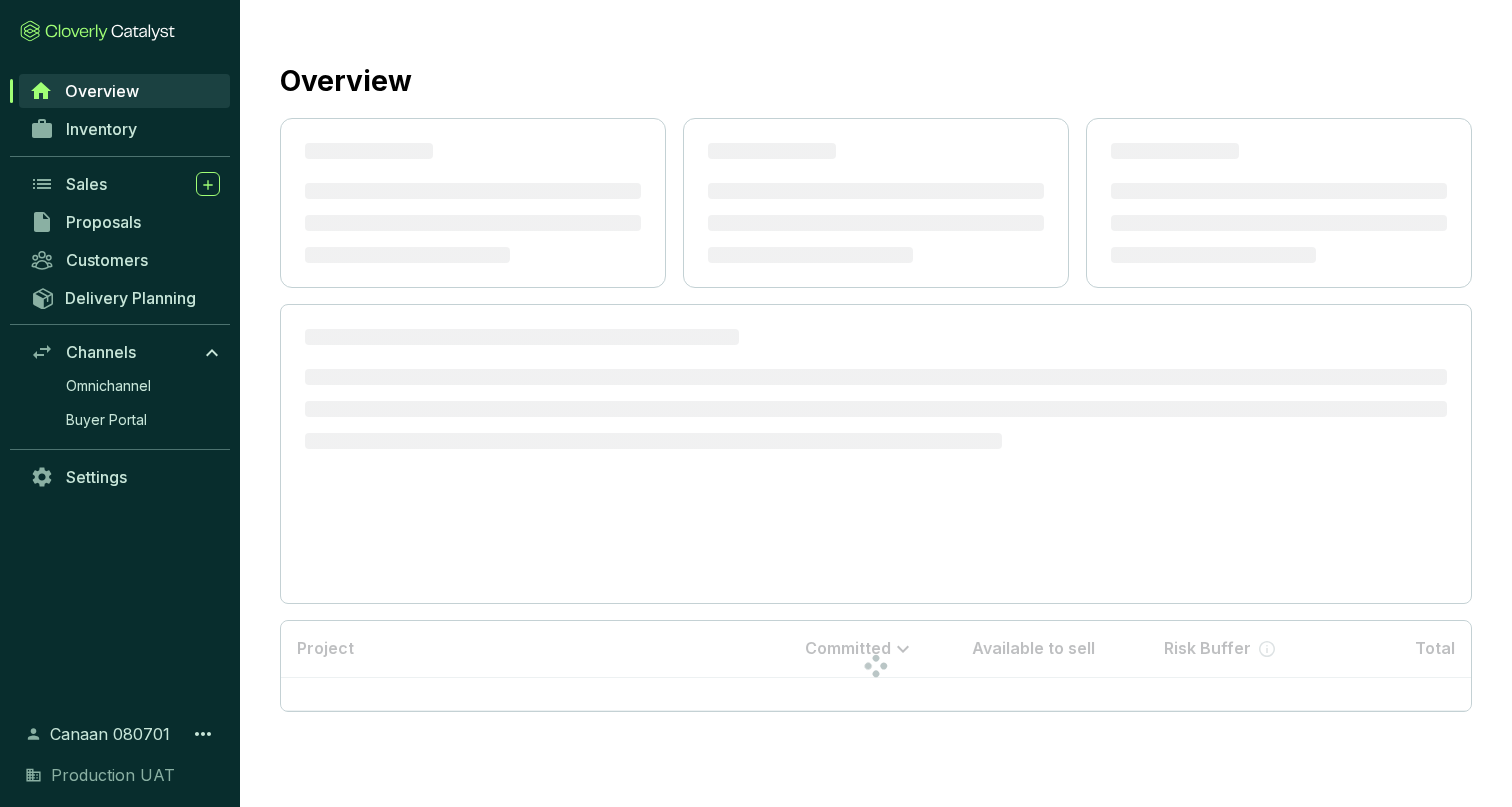 scroll, scrollTop: 0, scrollLeft: 0, axis: both 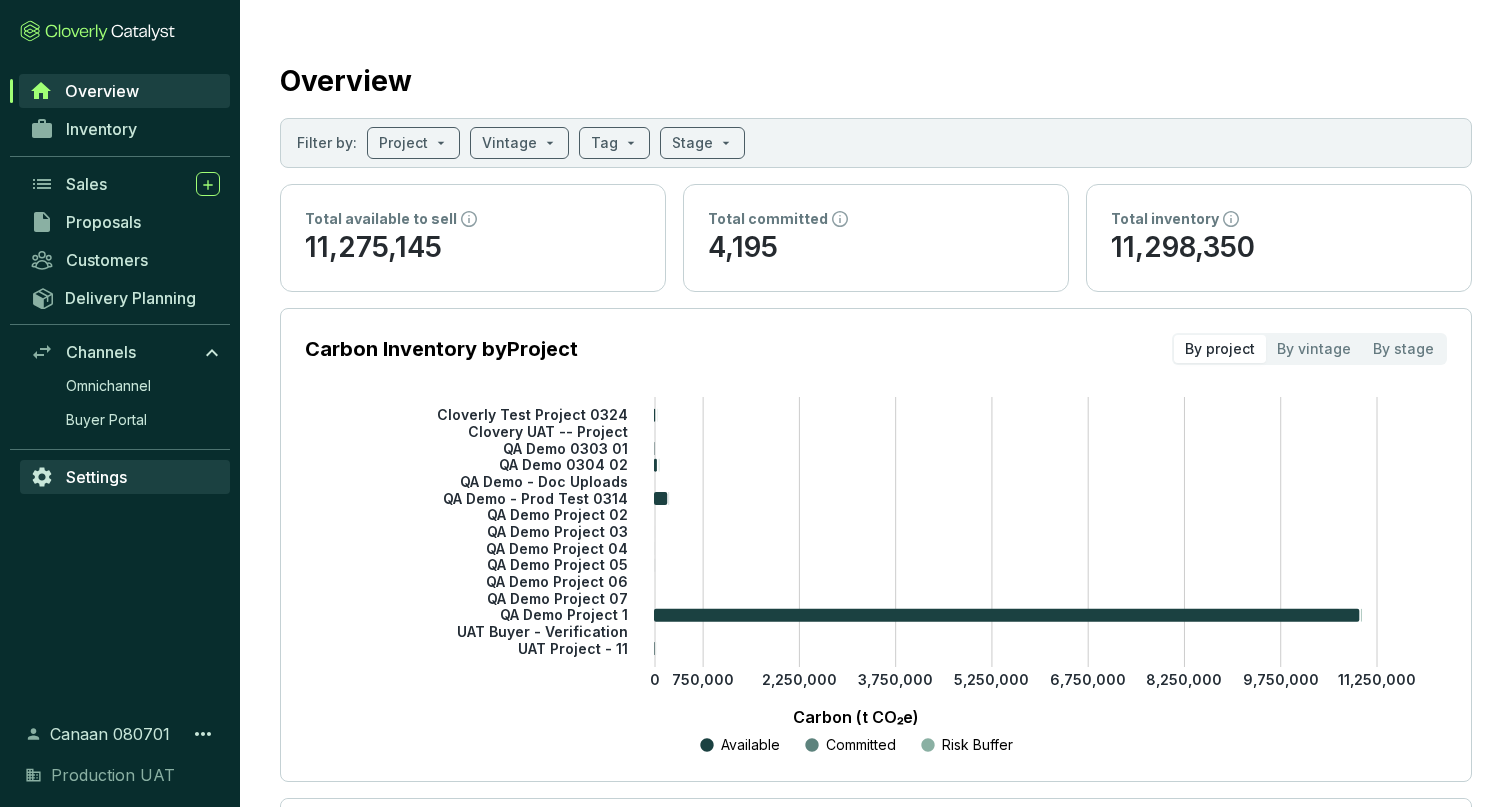 click on "Settings" at bounding box center (125, 477) 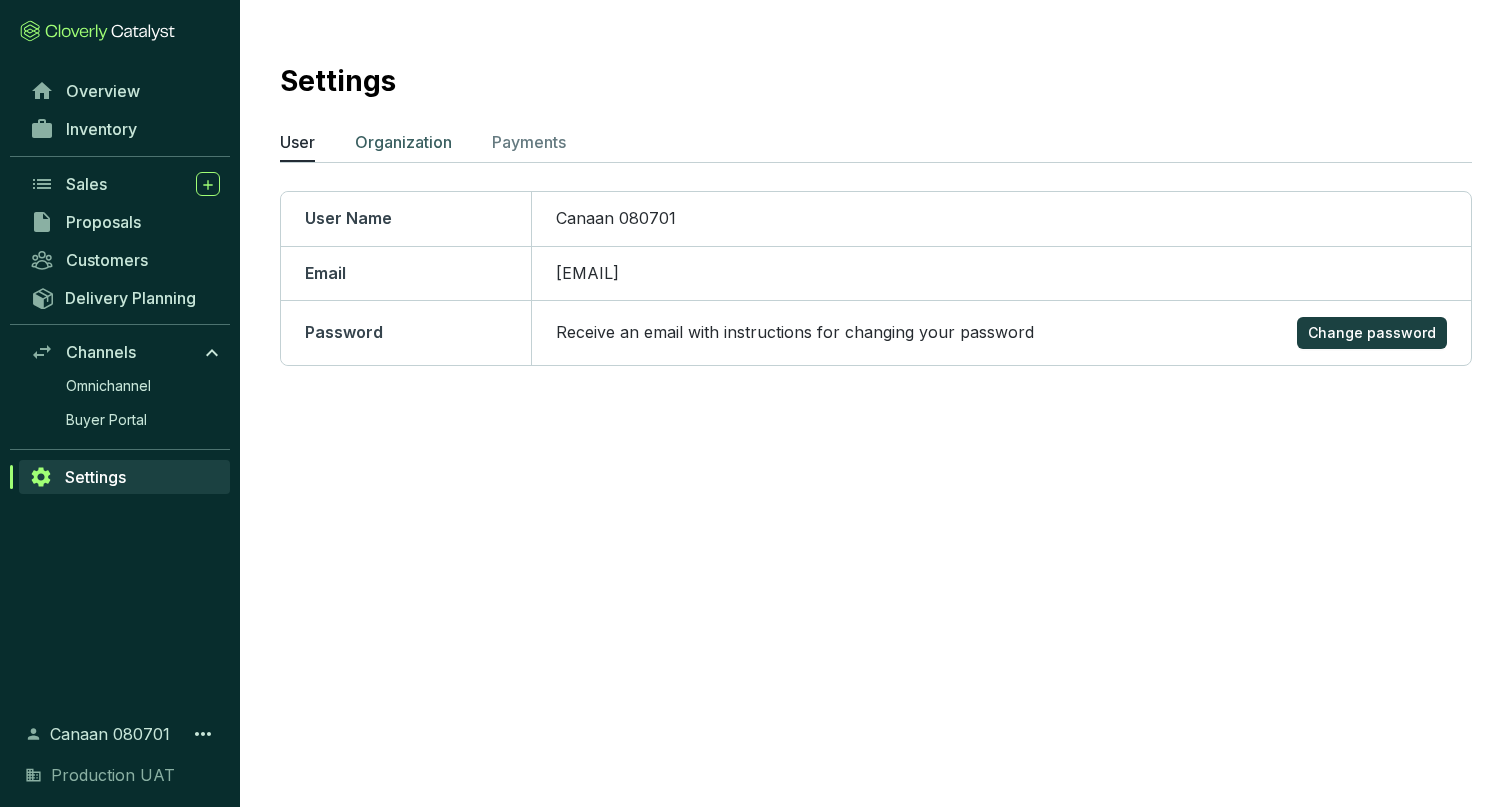click on "Organization" at bounding box center [403, 142] 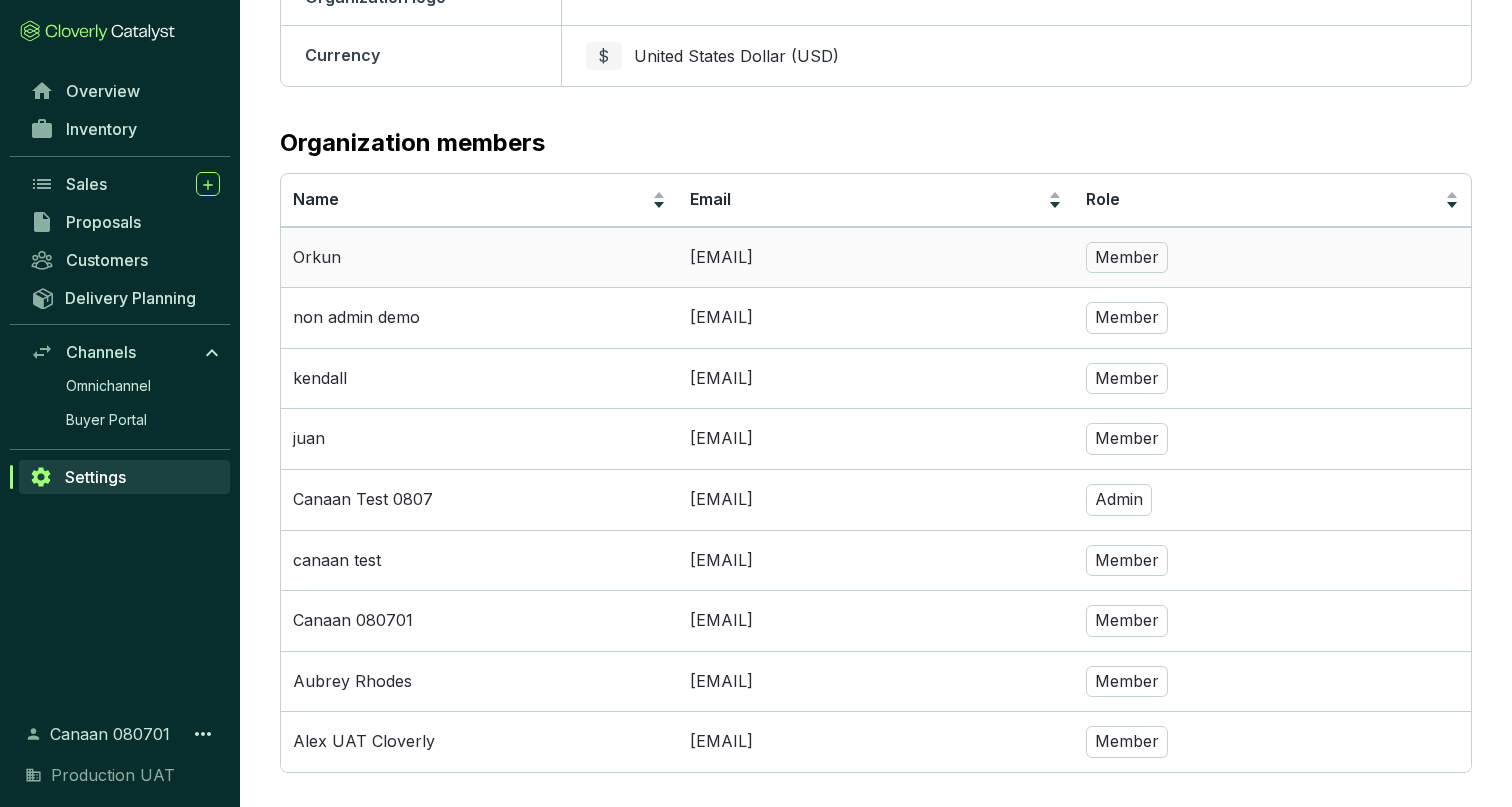 scroll, scrollTop: 515, scrollLeft: 0, axis: vertical 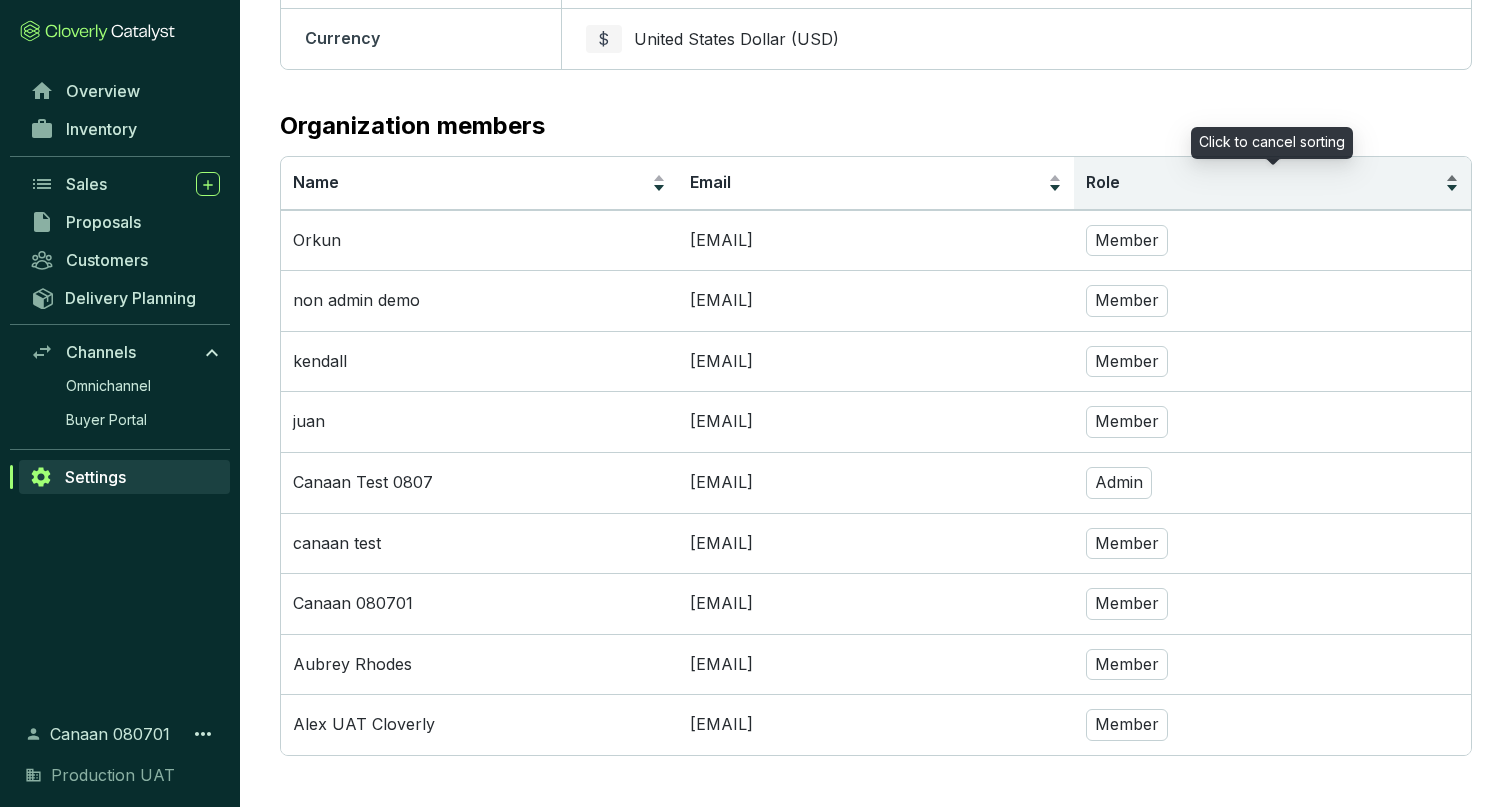 click on "Role" at bounding box center (1263, 183) 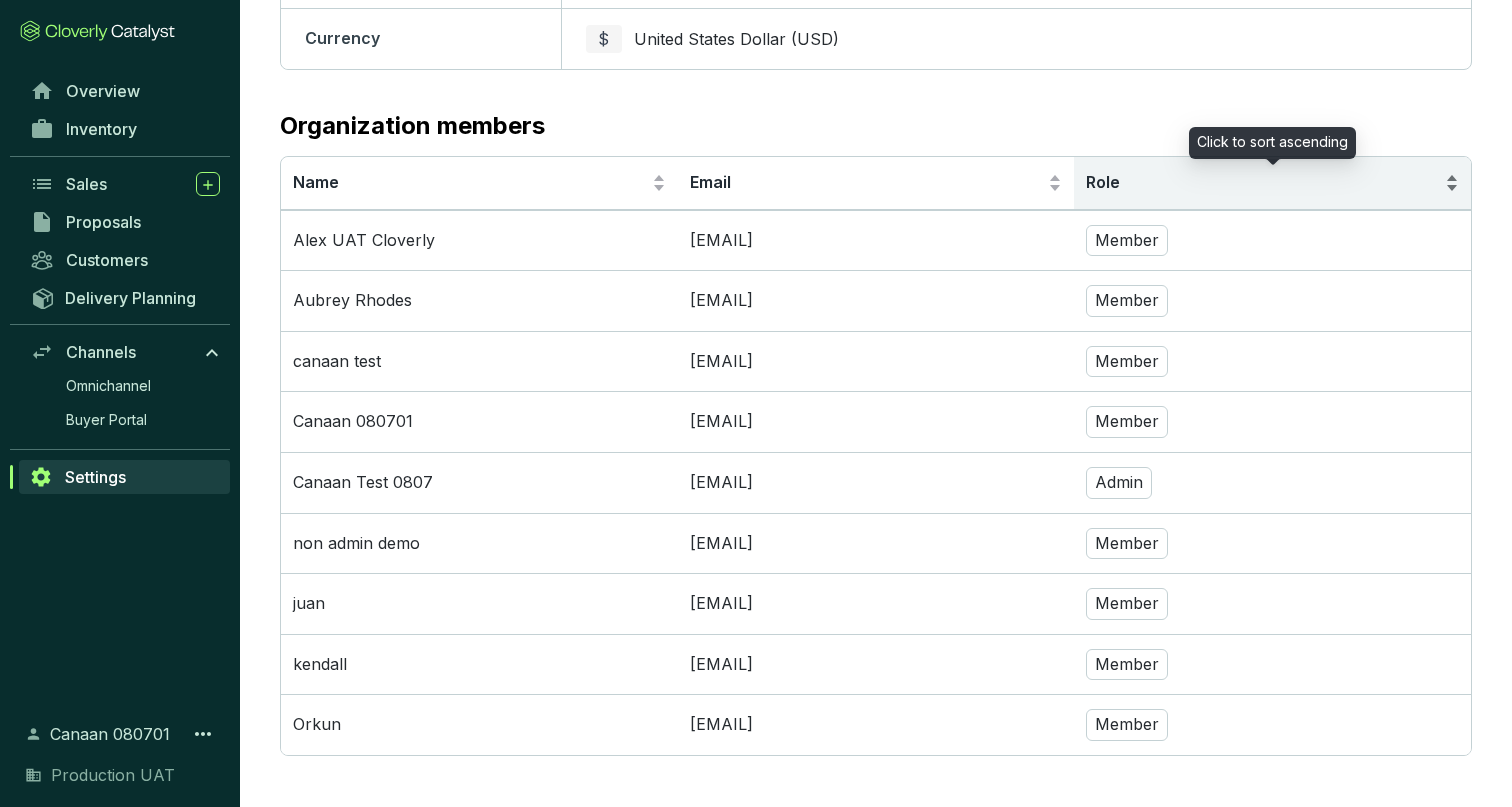click on "Role" at bounding box center [1263, 183] 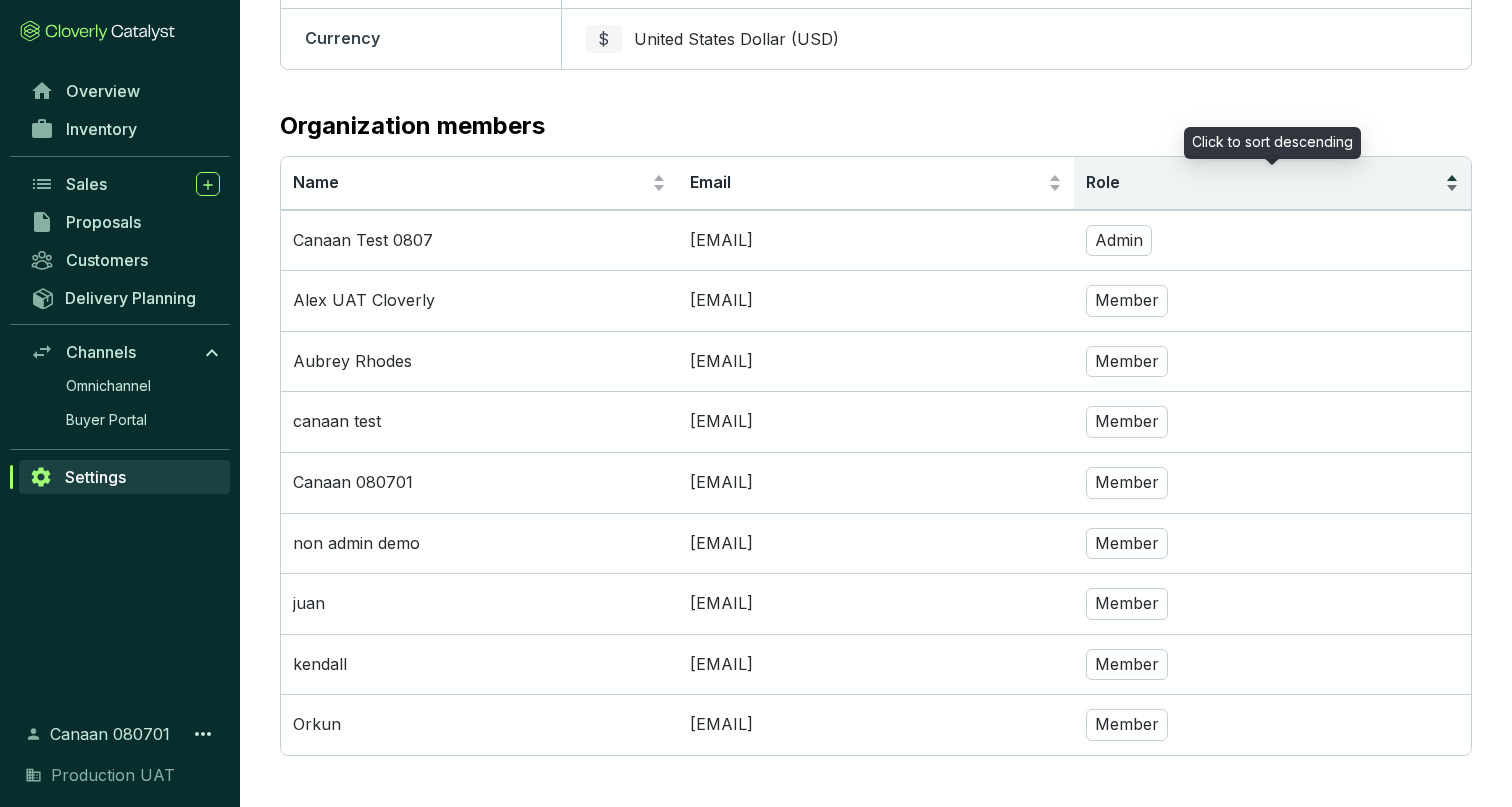click on "Role" at bounding box center (1263, 183) 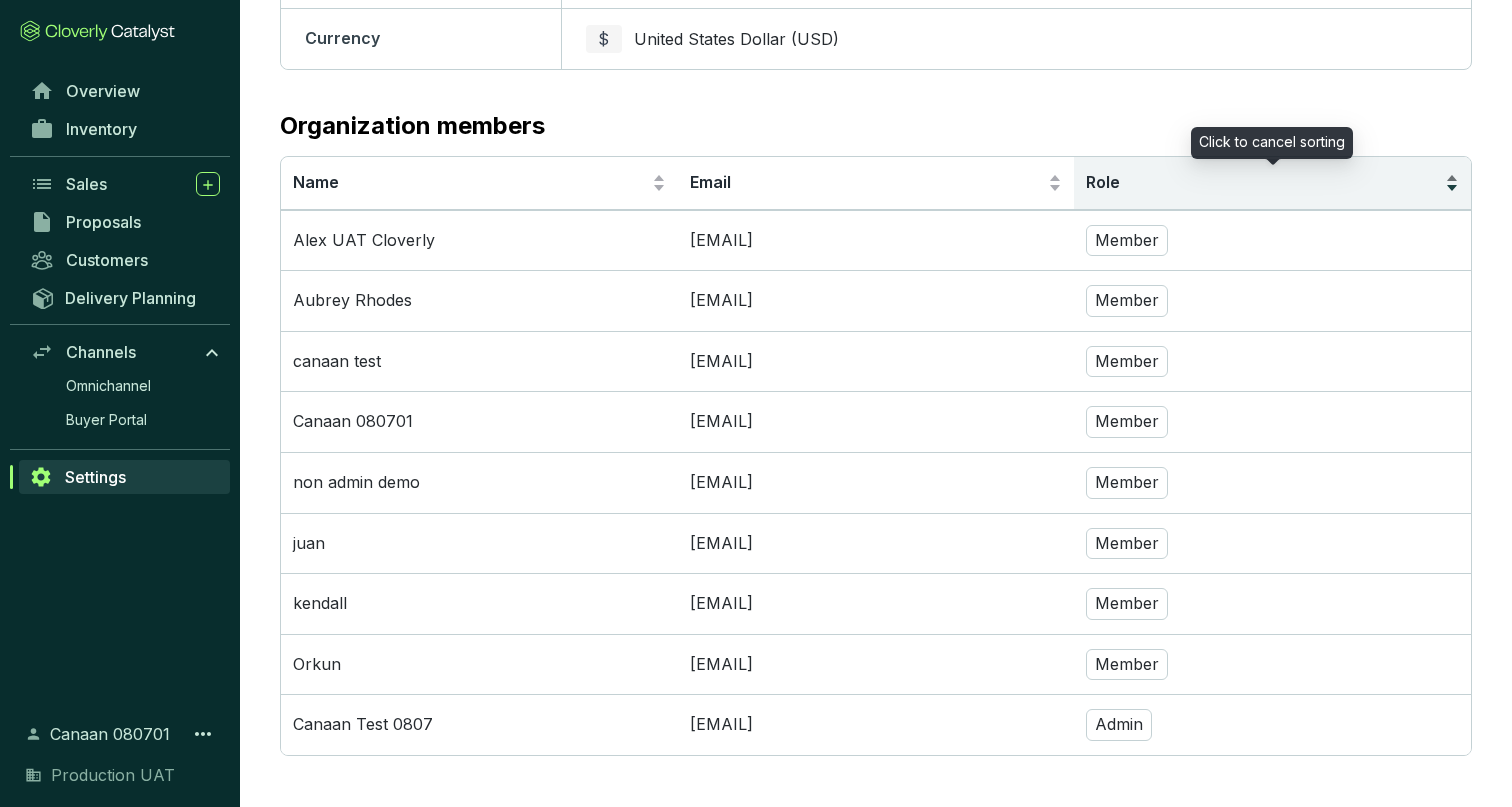 click on "Role" at bounding box center [1263, 183] 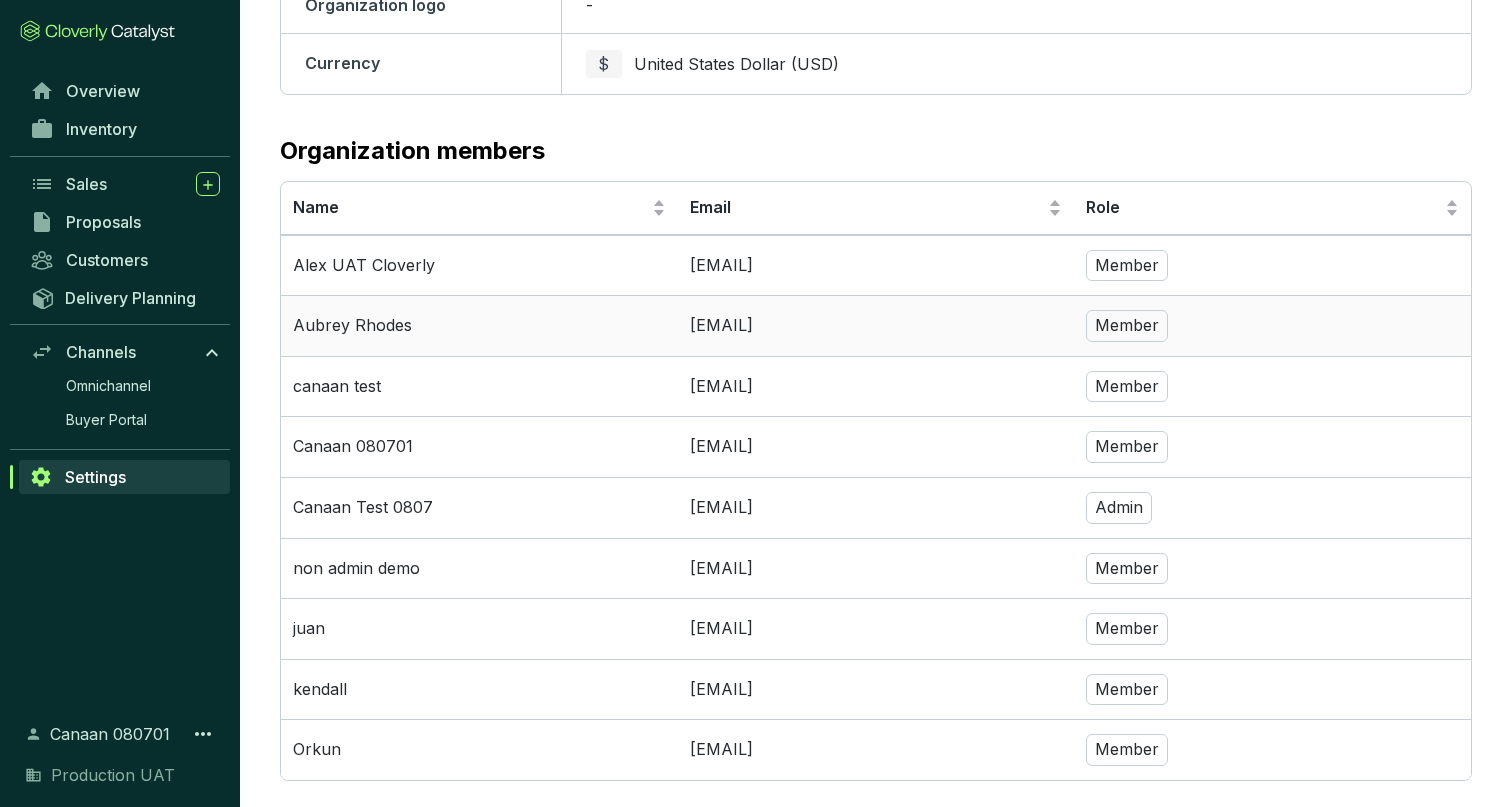 scroll, scrollTop: 474, scrollLeft: 0, axis: vertical 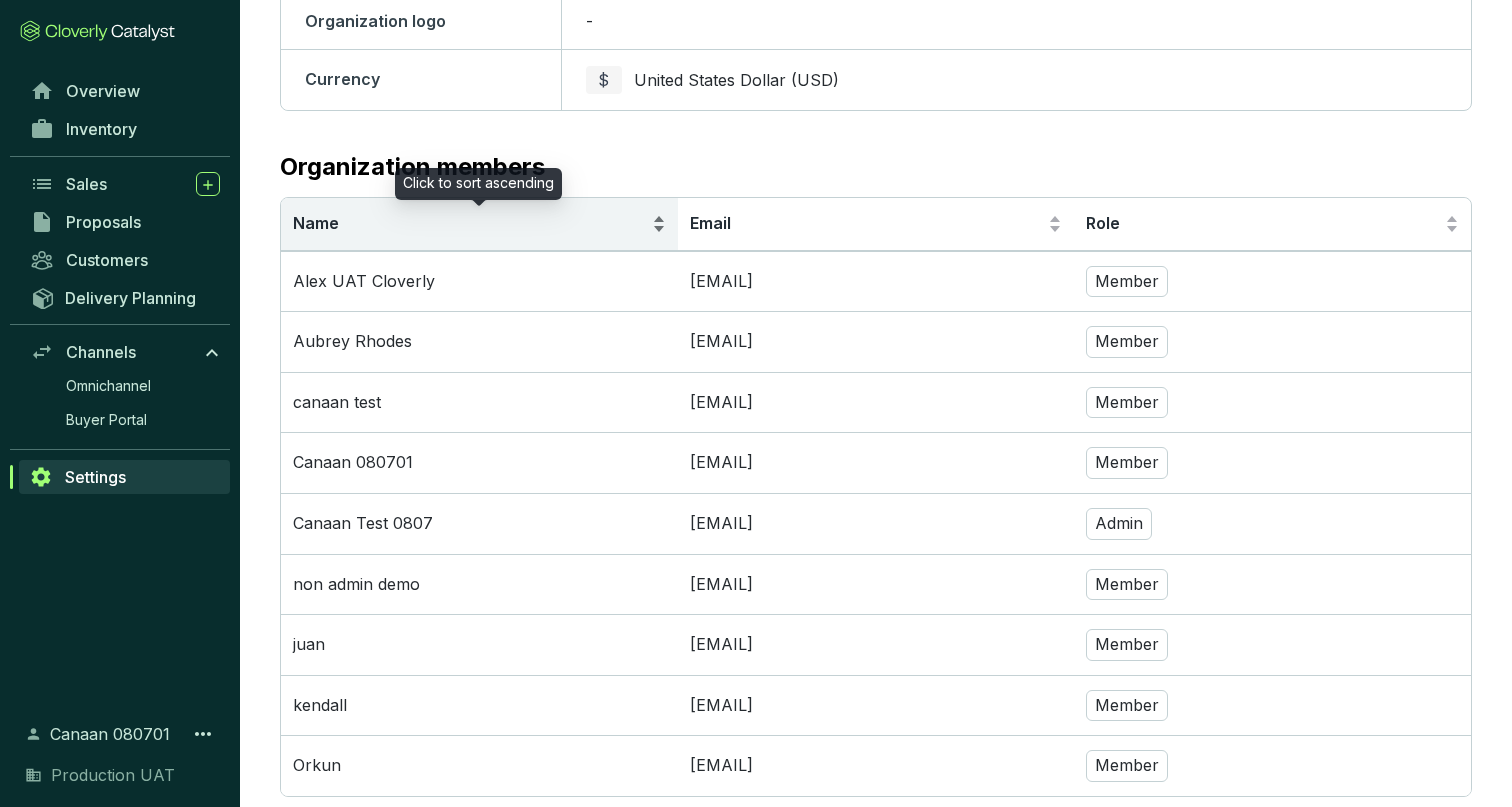click on "Name" at bounding box center [470, 224] 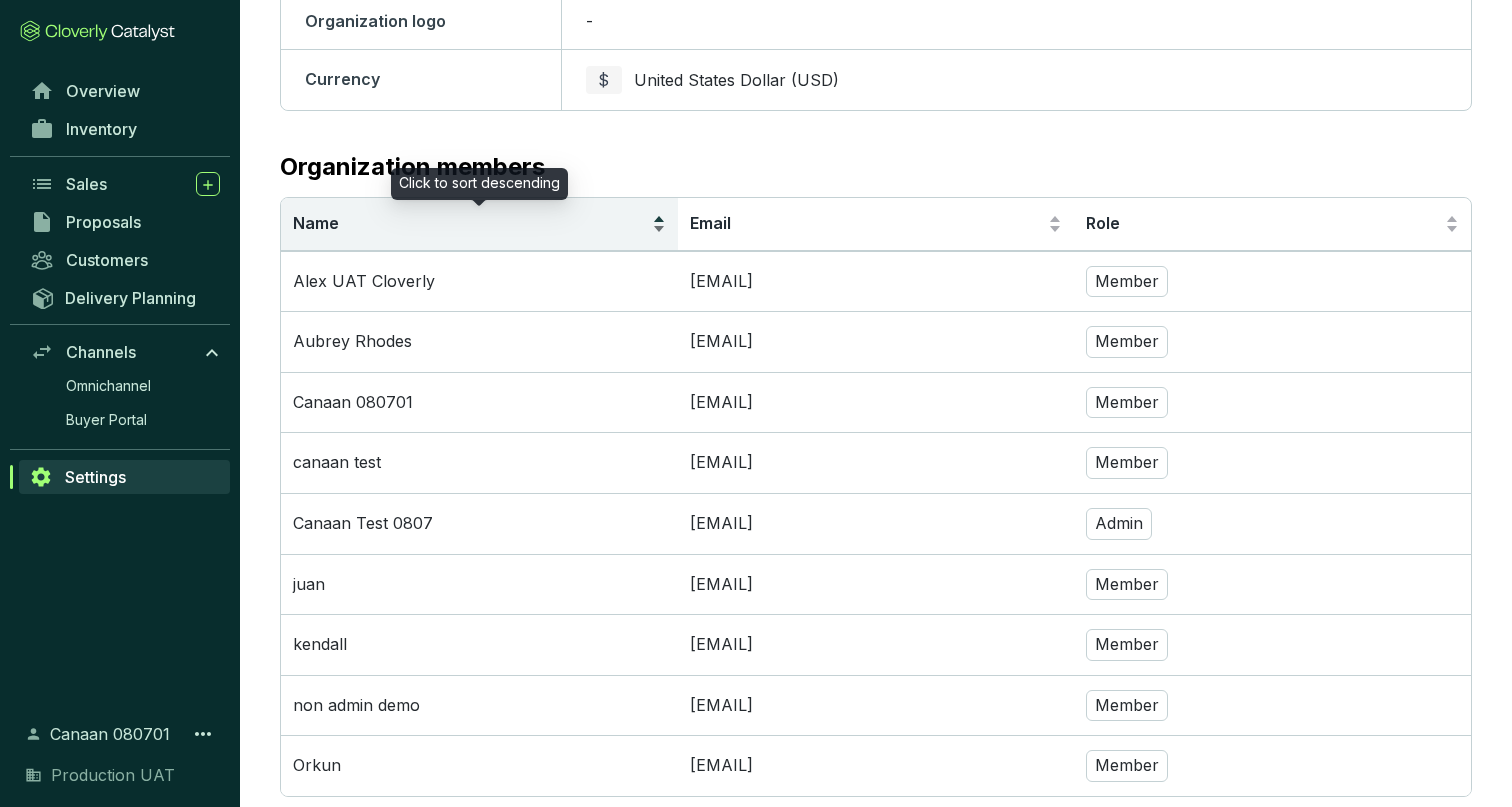 click on "Name" at bounding box center (470, 224) 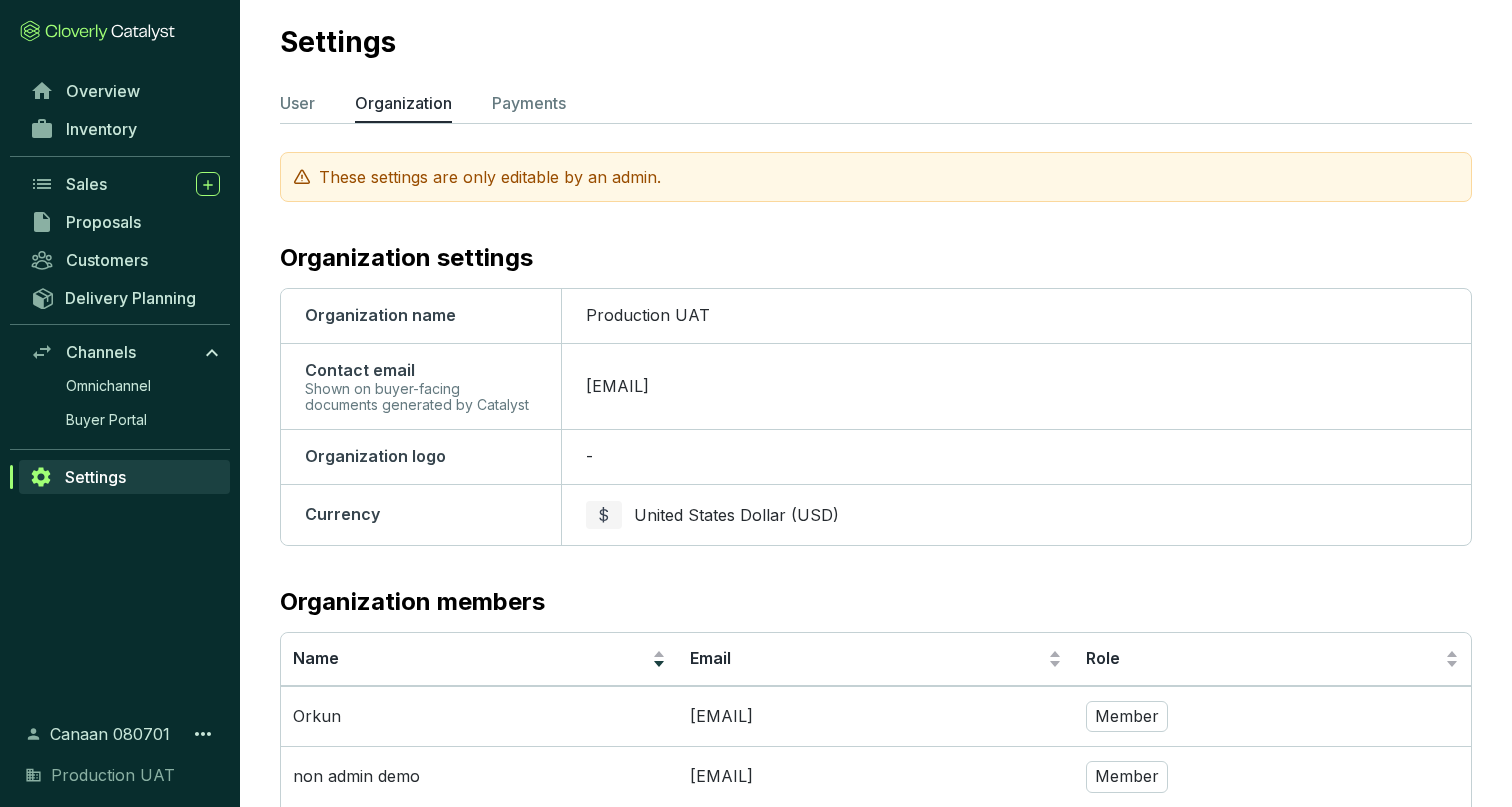 scroll, scrollTop: 0, scrollLeft: 0, axis: both 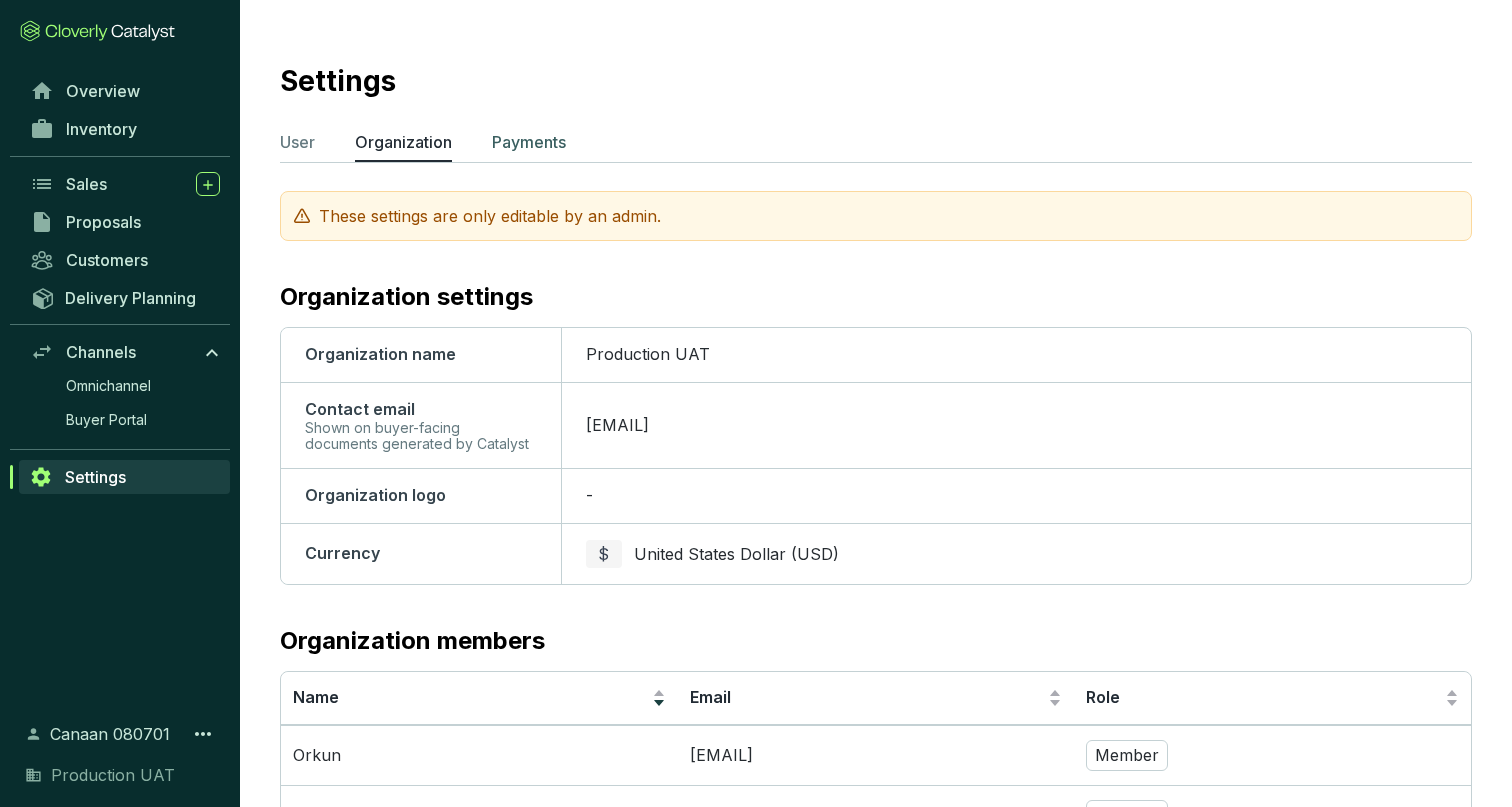 click on "Payments" at bounding box center [529, 142] 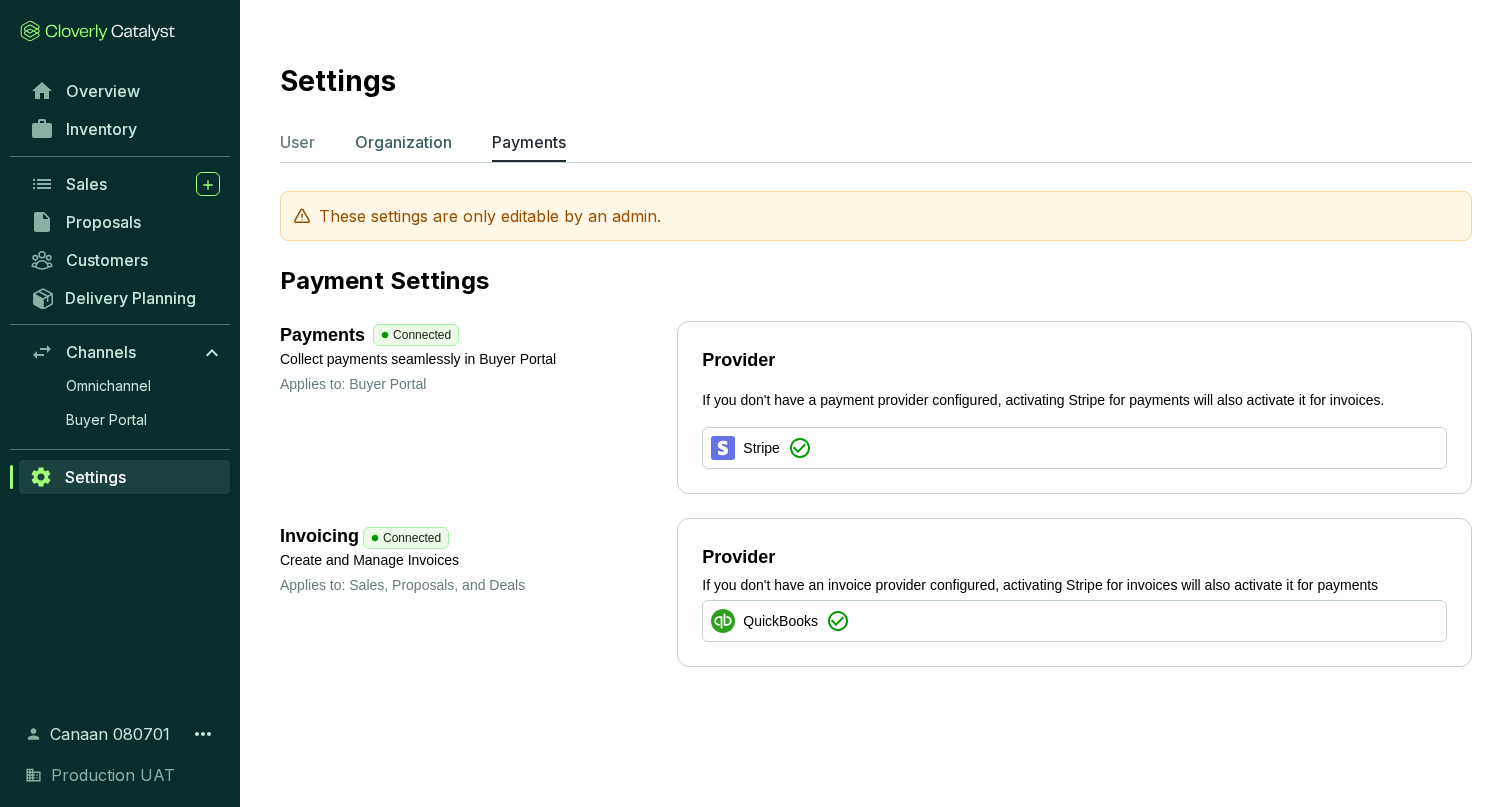 click on "Organization" at bounding box center (403, 142) 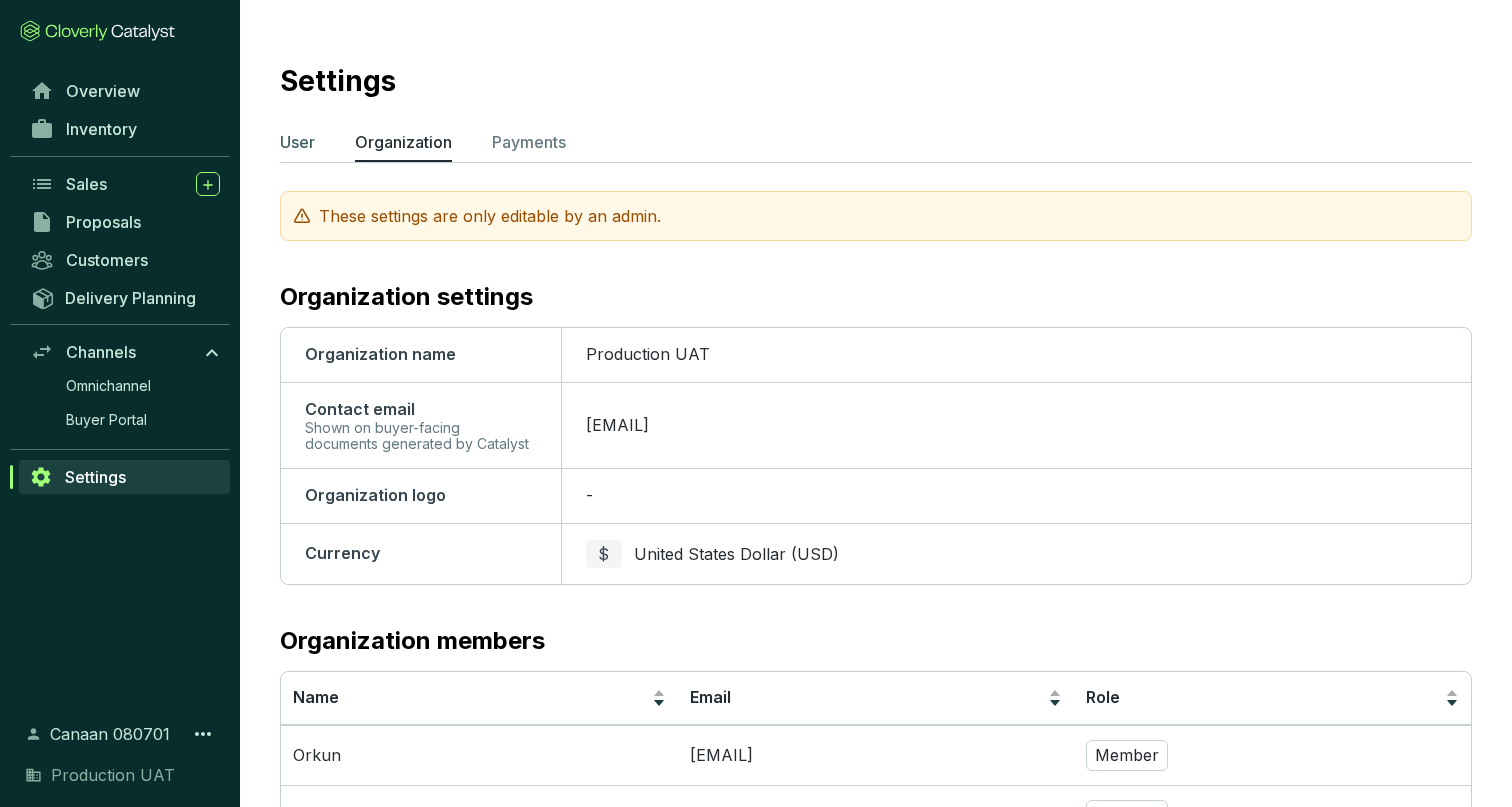 click on "User" at bounding box center [297, 142] 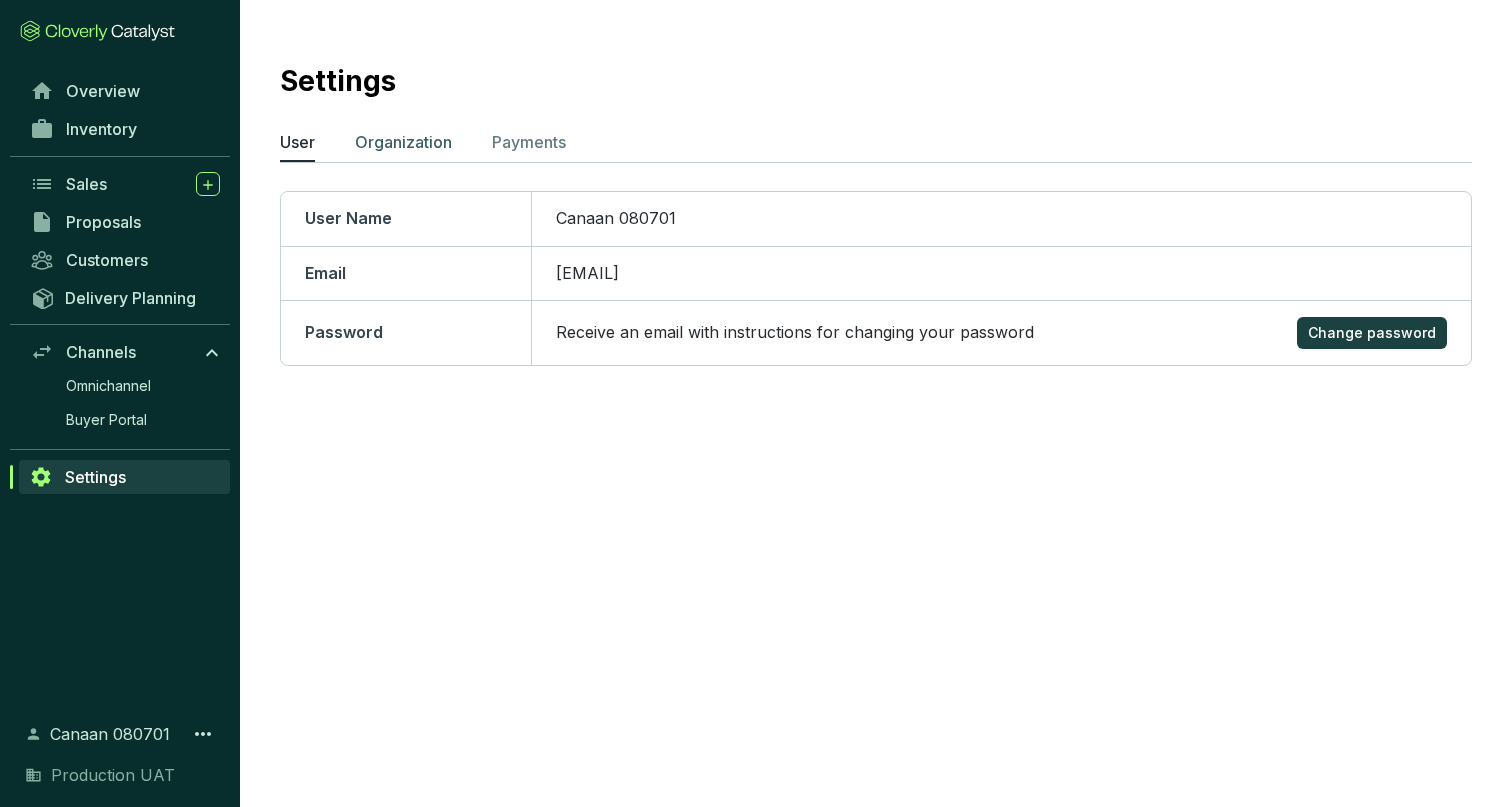 click on "Organization" at bounding box center (403, 142) 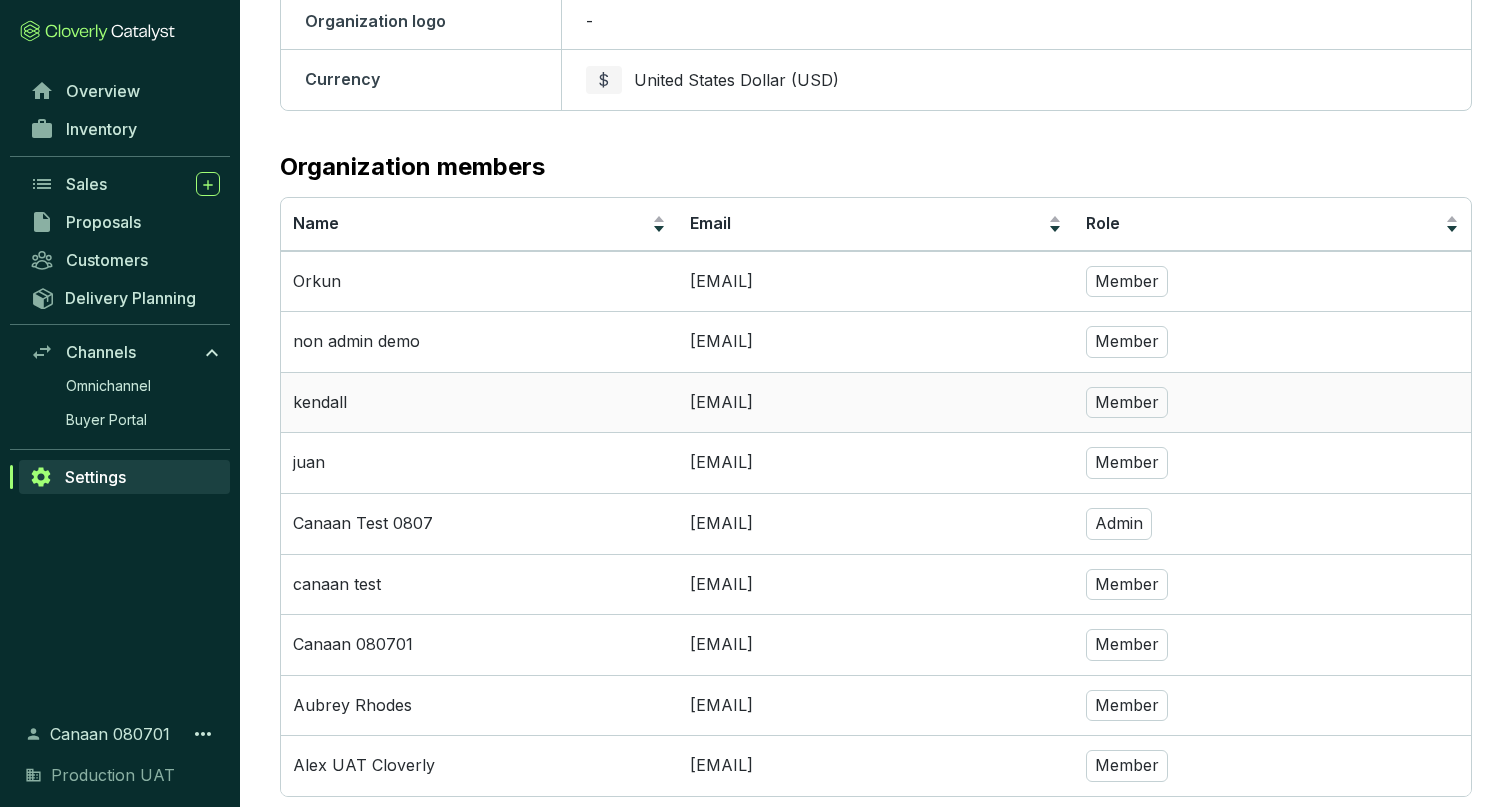 scroll, scrollTop: 515, scrollLeft: 0, axis: vertical 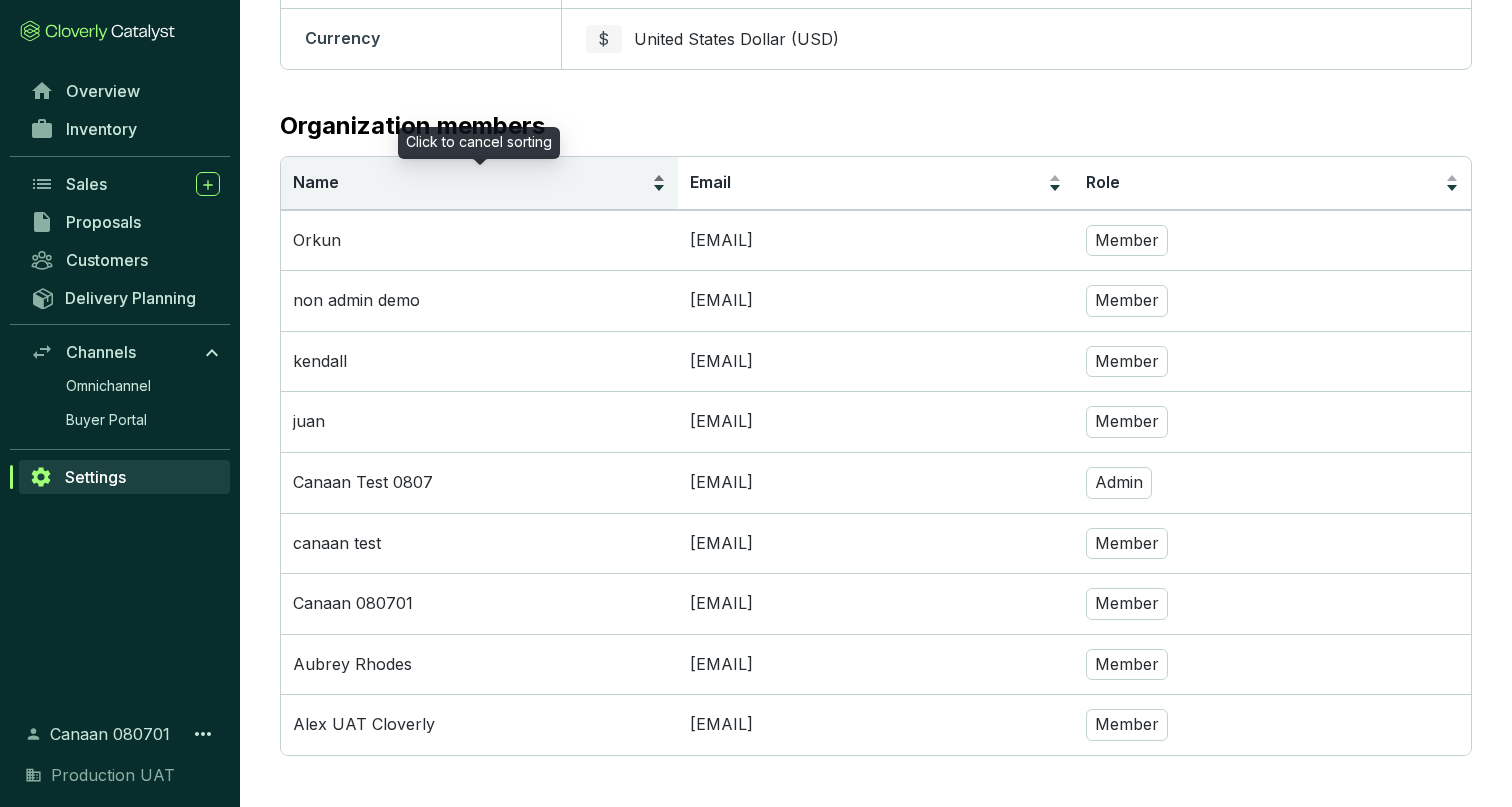 click on "Name" at bounding box center [470, 183] 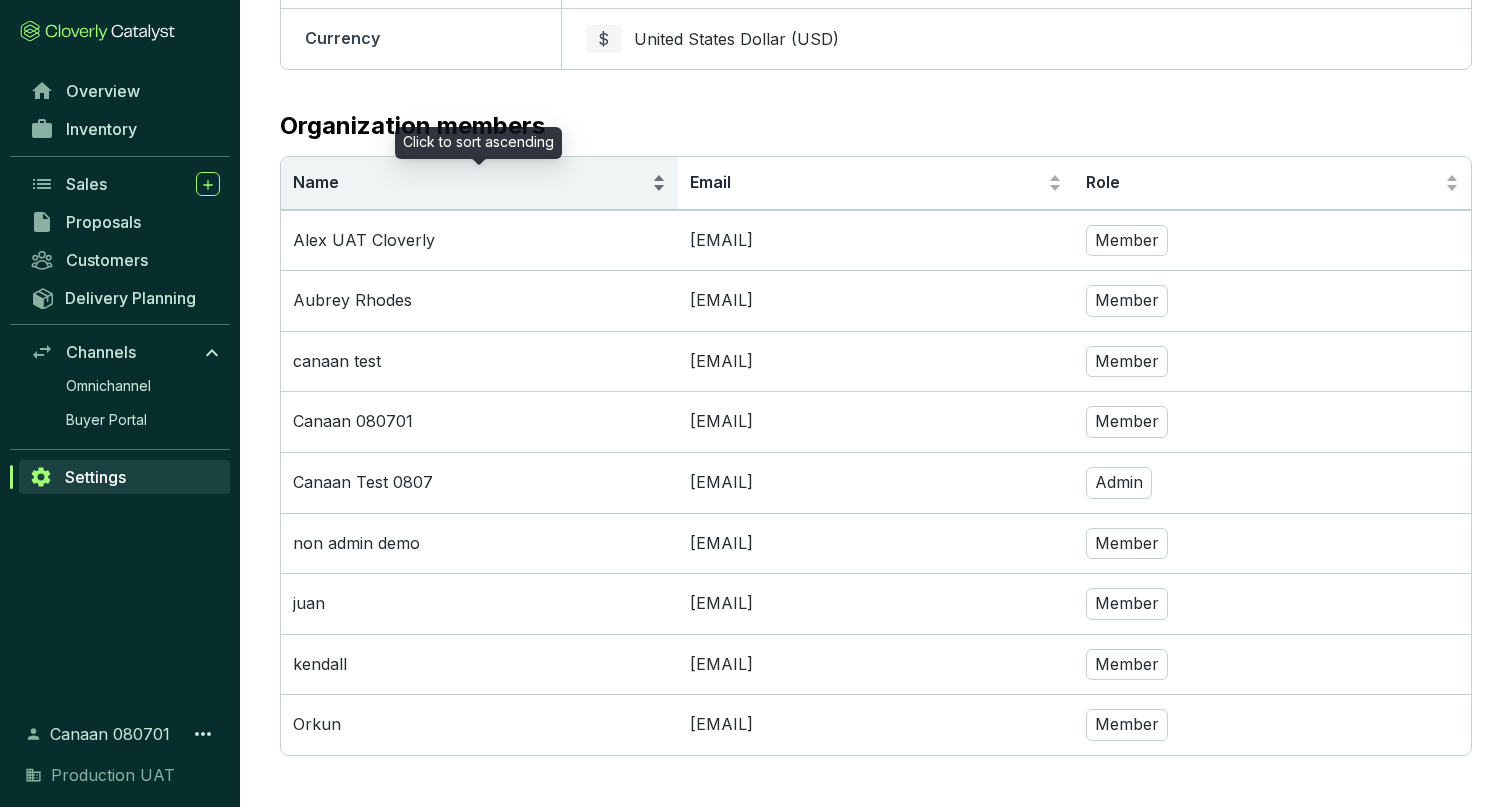 click on "Name" at bounding box center (470, 183) 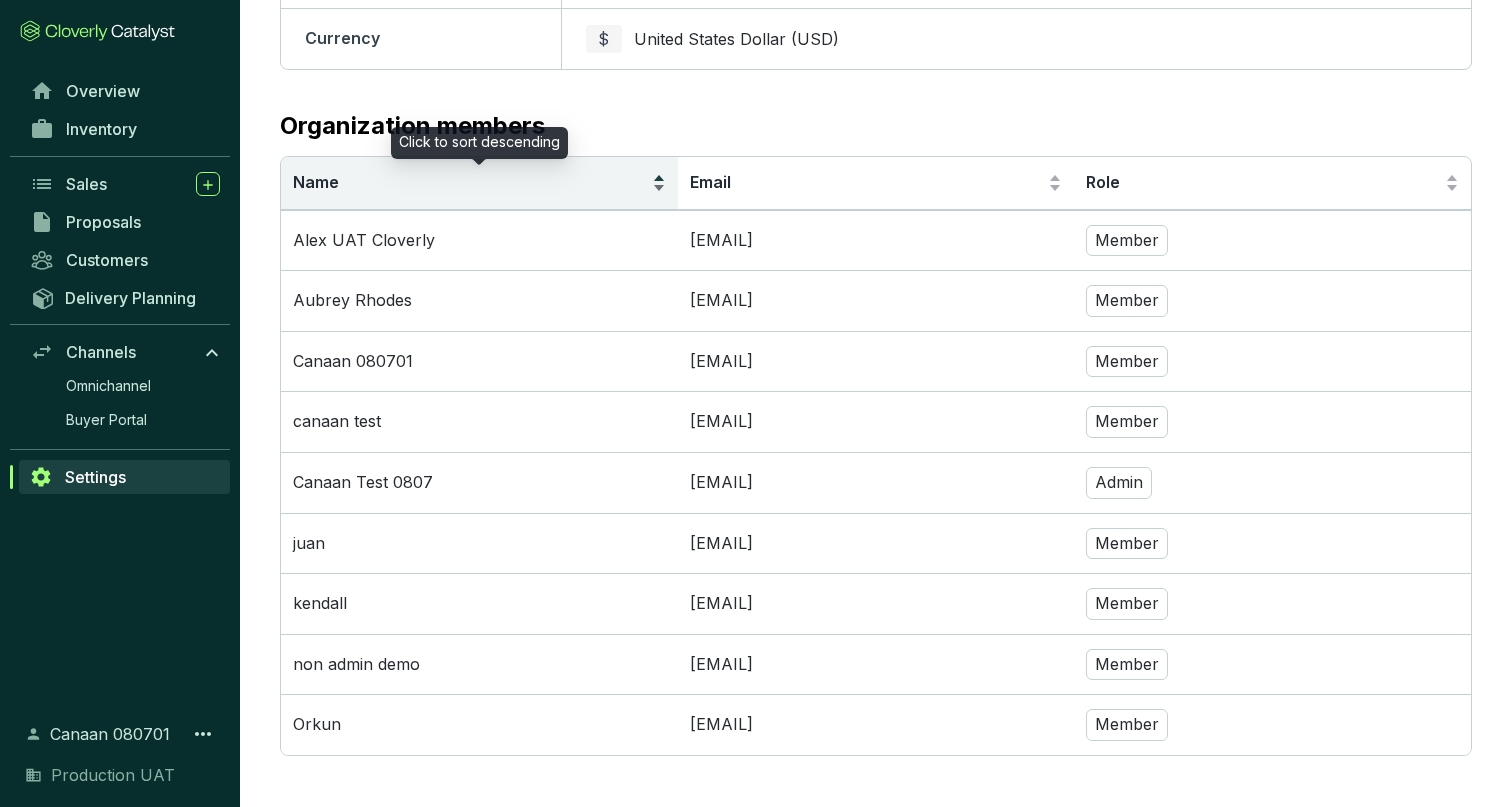 click on "Name" at bounding box center [470, 183] 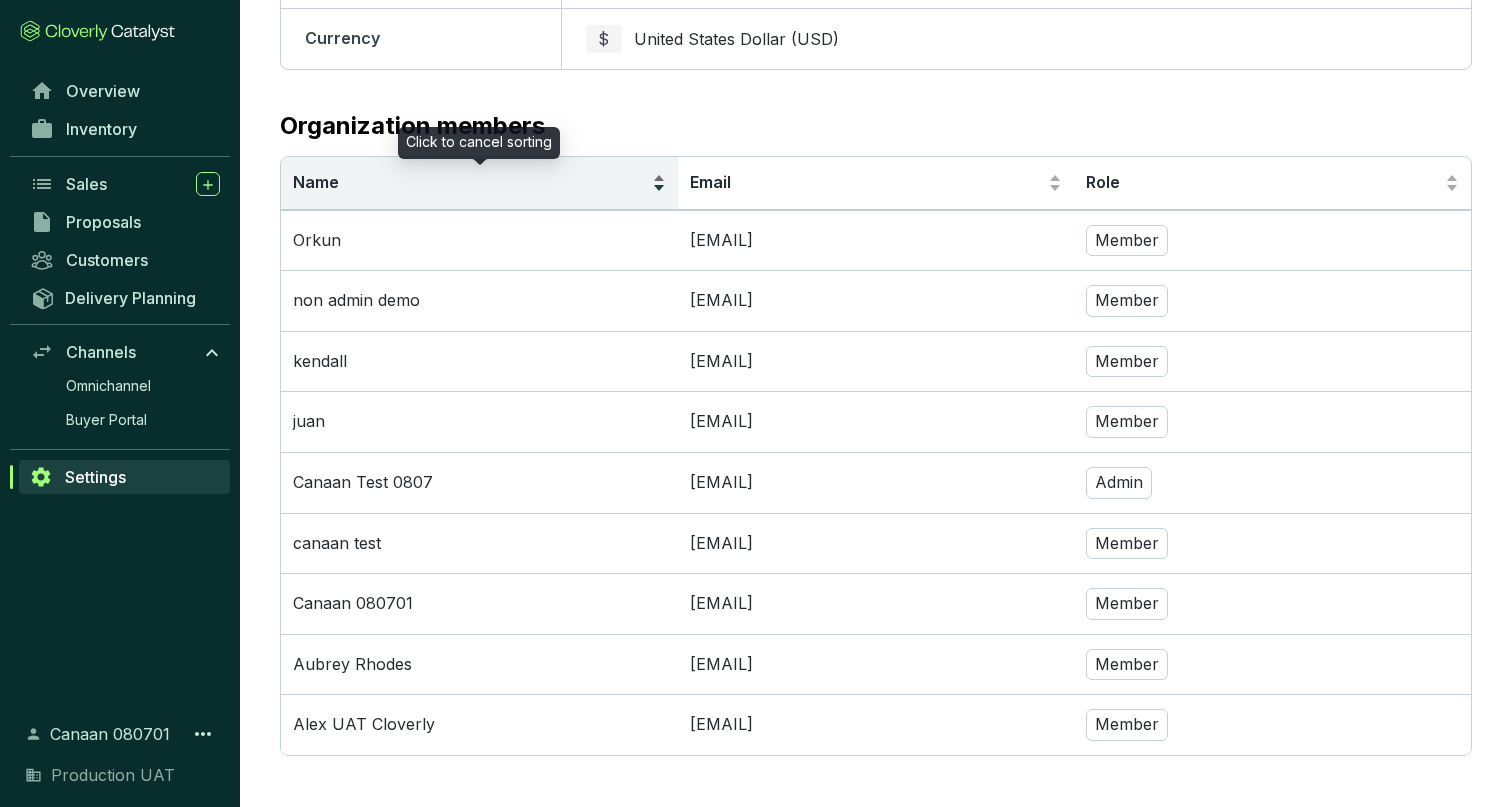 click on "Name" at bounding box center [479, 183] 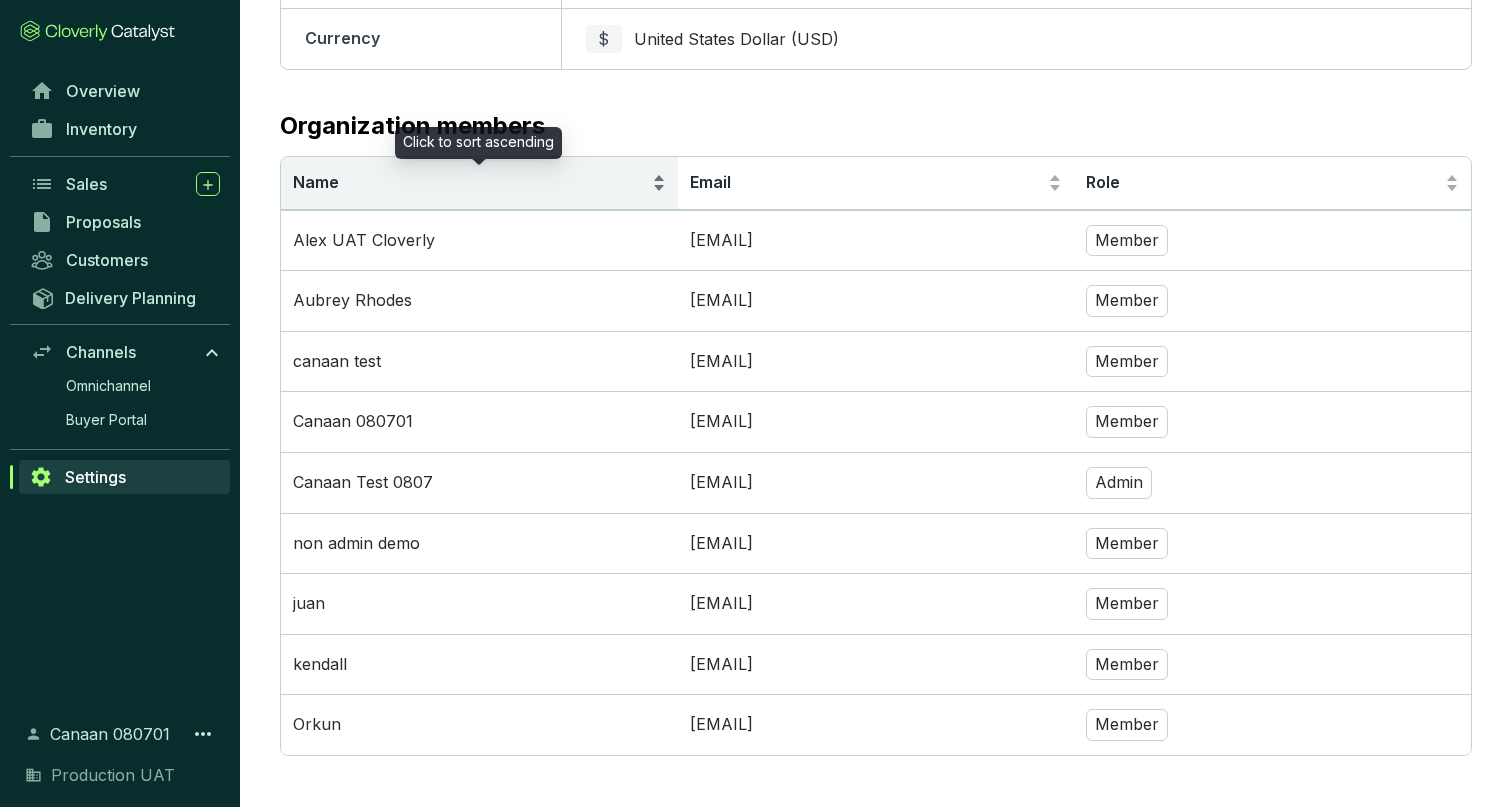 click on "Name" at bounding box center (479, 183) 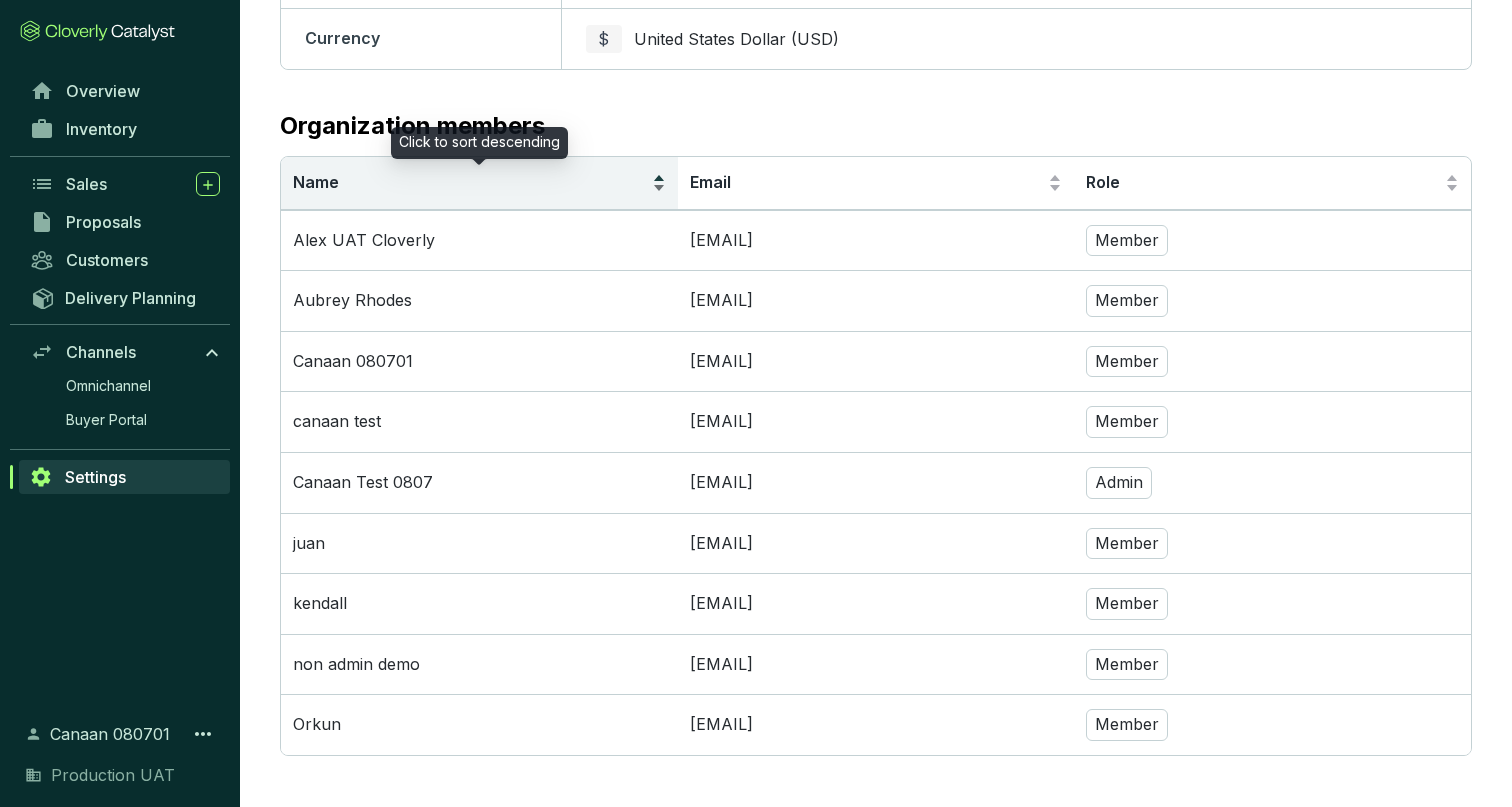 click on "Name" at bounding box center (479, 183) 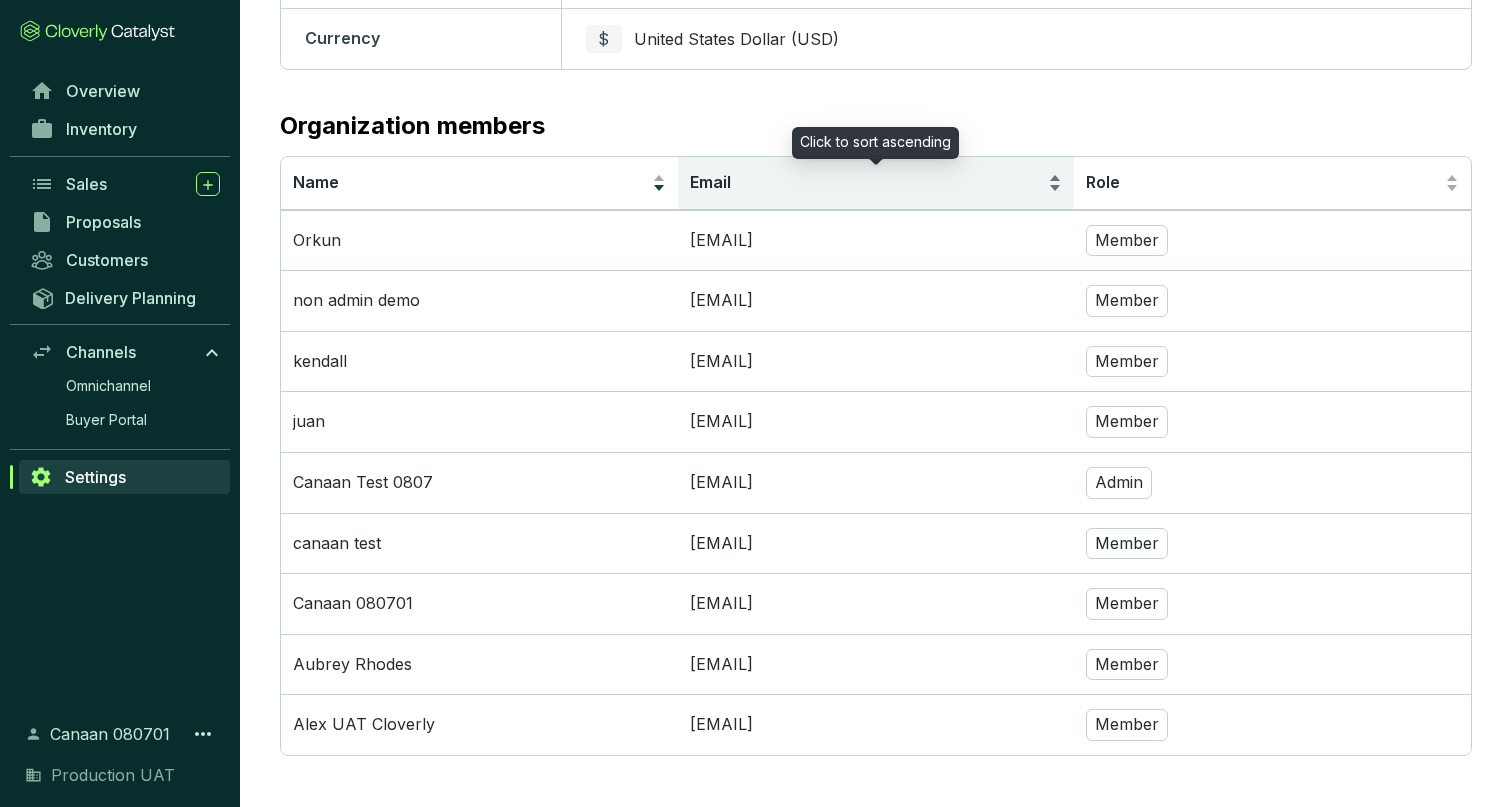 click on "Email" at bounding box center (710, 182) 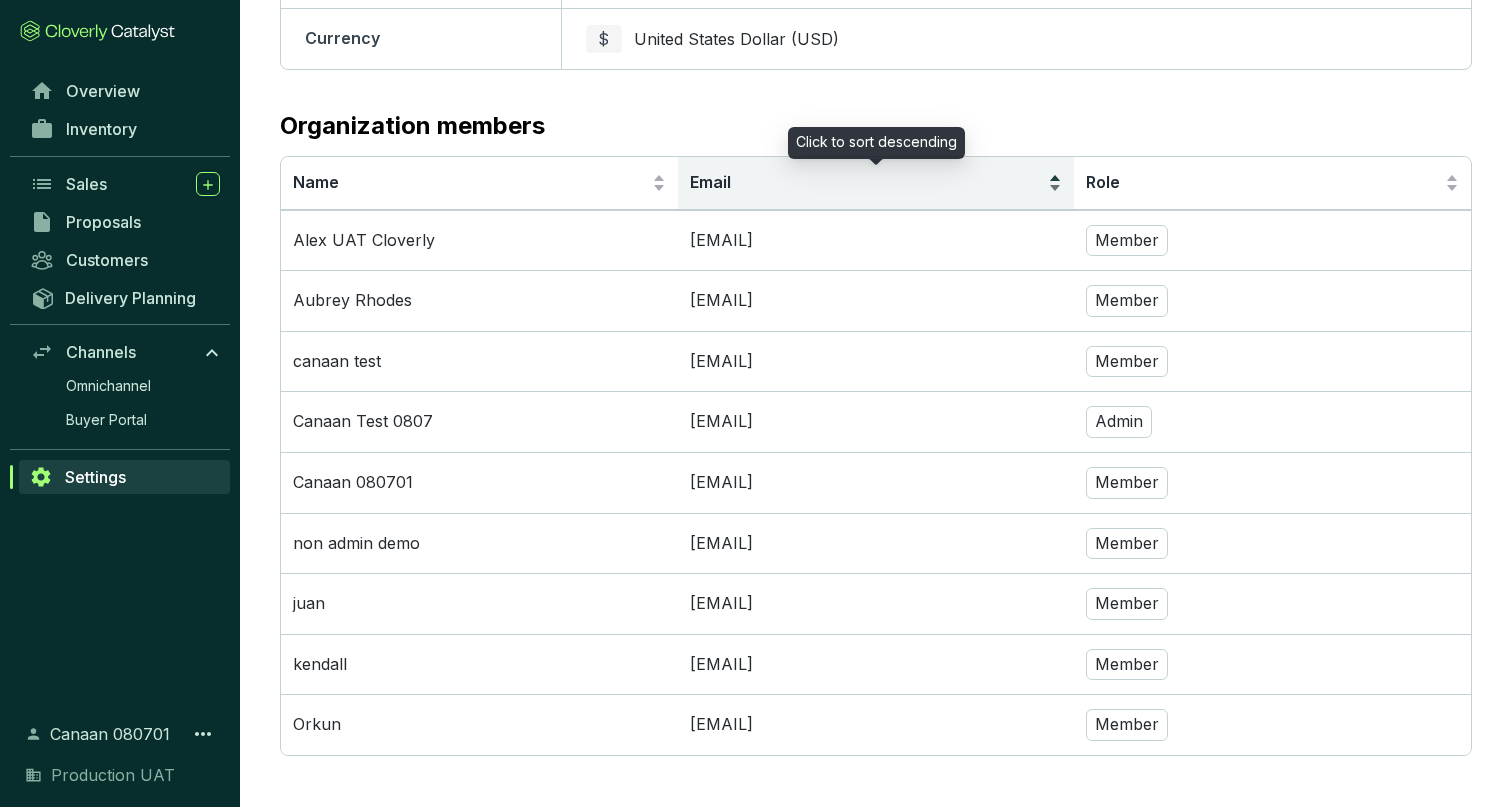 click on "Email" at bounding box center [710, 182] 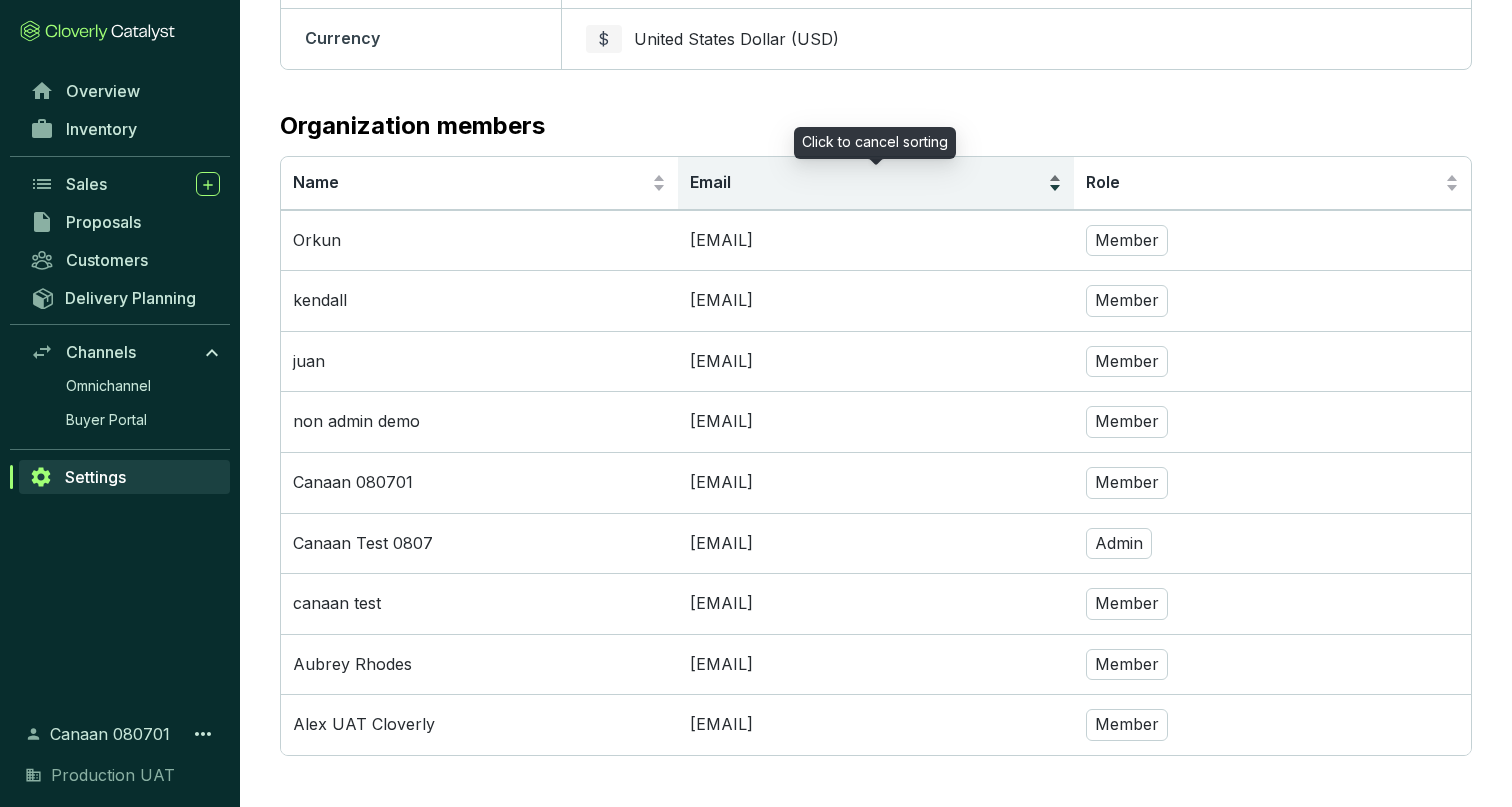 click on "Email" at bounding box center (710, 182) 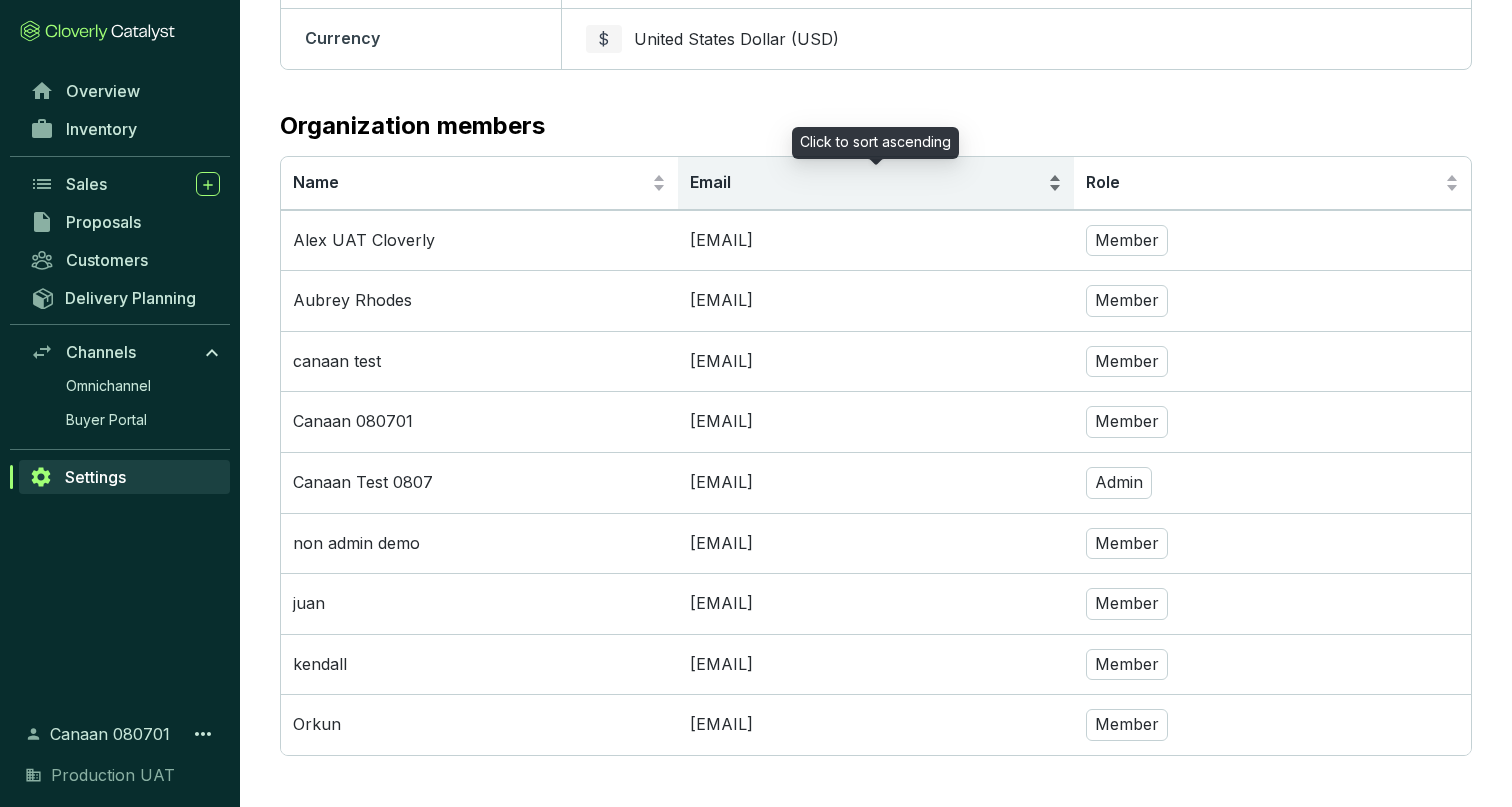 click on "Email" at bounding box center (710, 182) 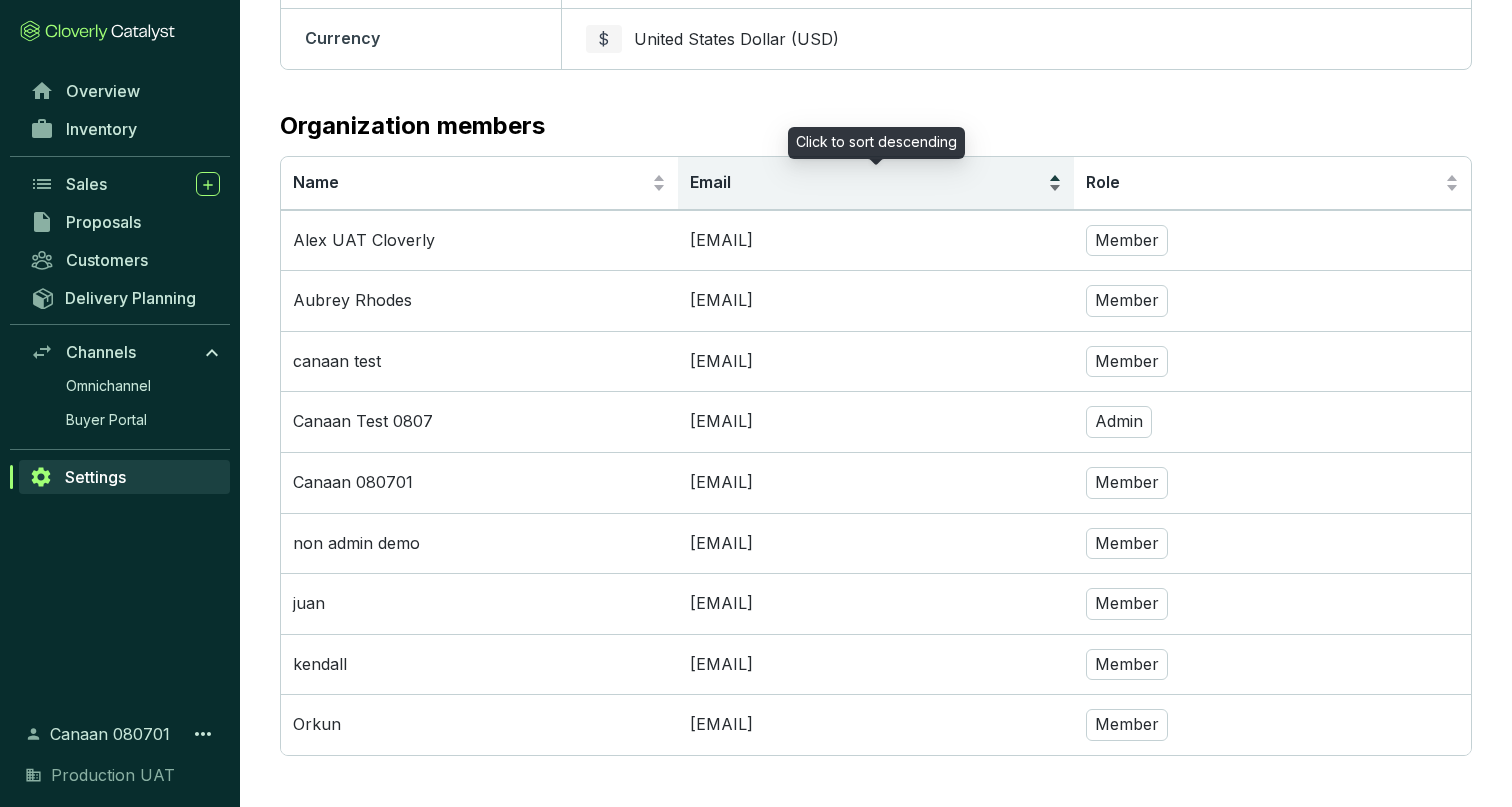click on "Email" at bounding box center [710, 182] 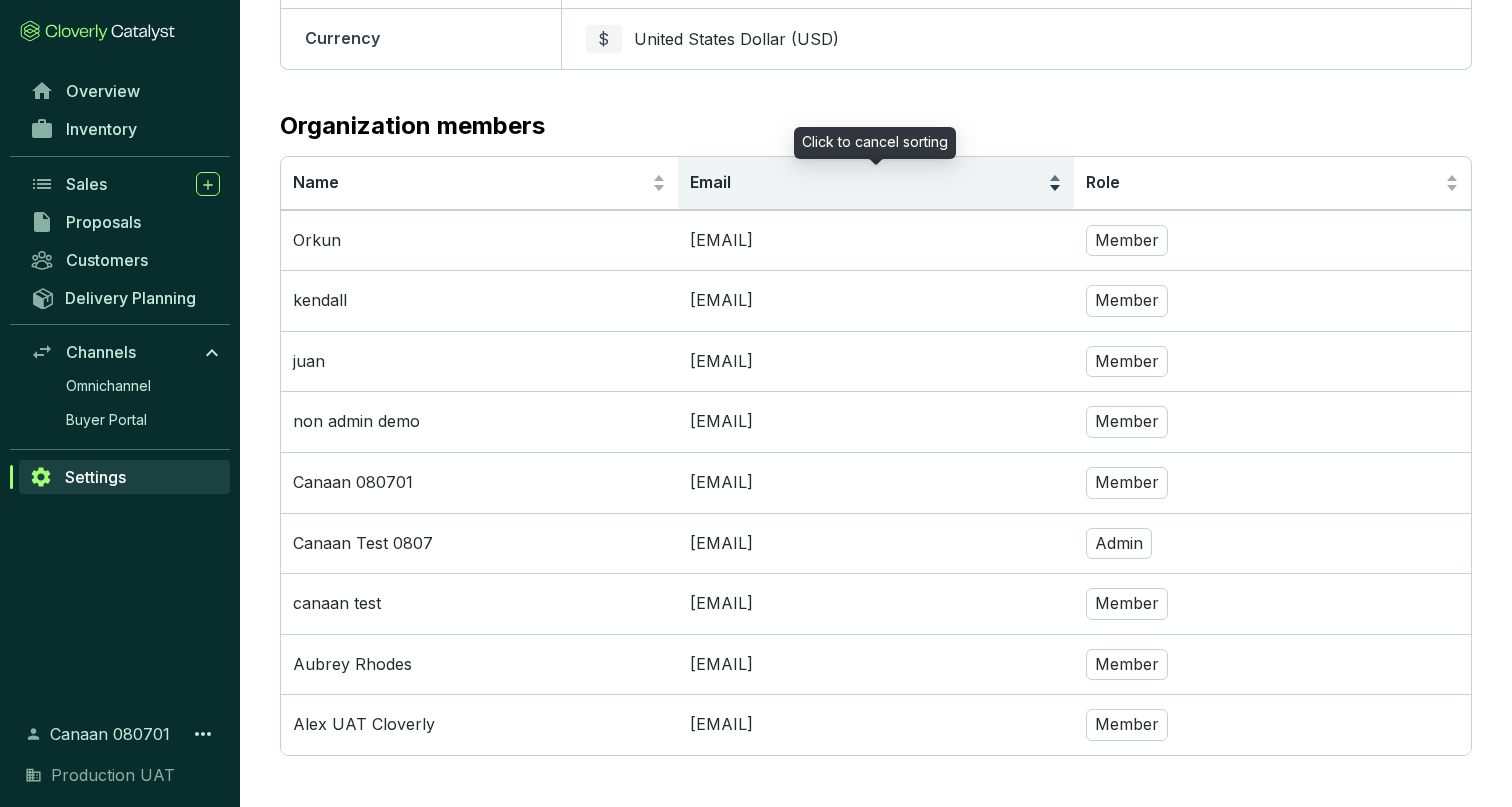 click on "Email" at bounding box center (710, 182) 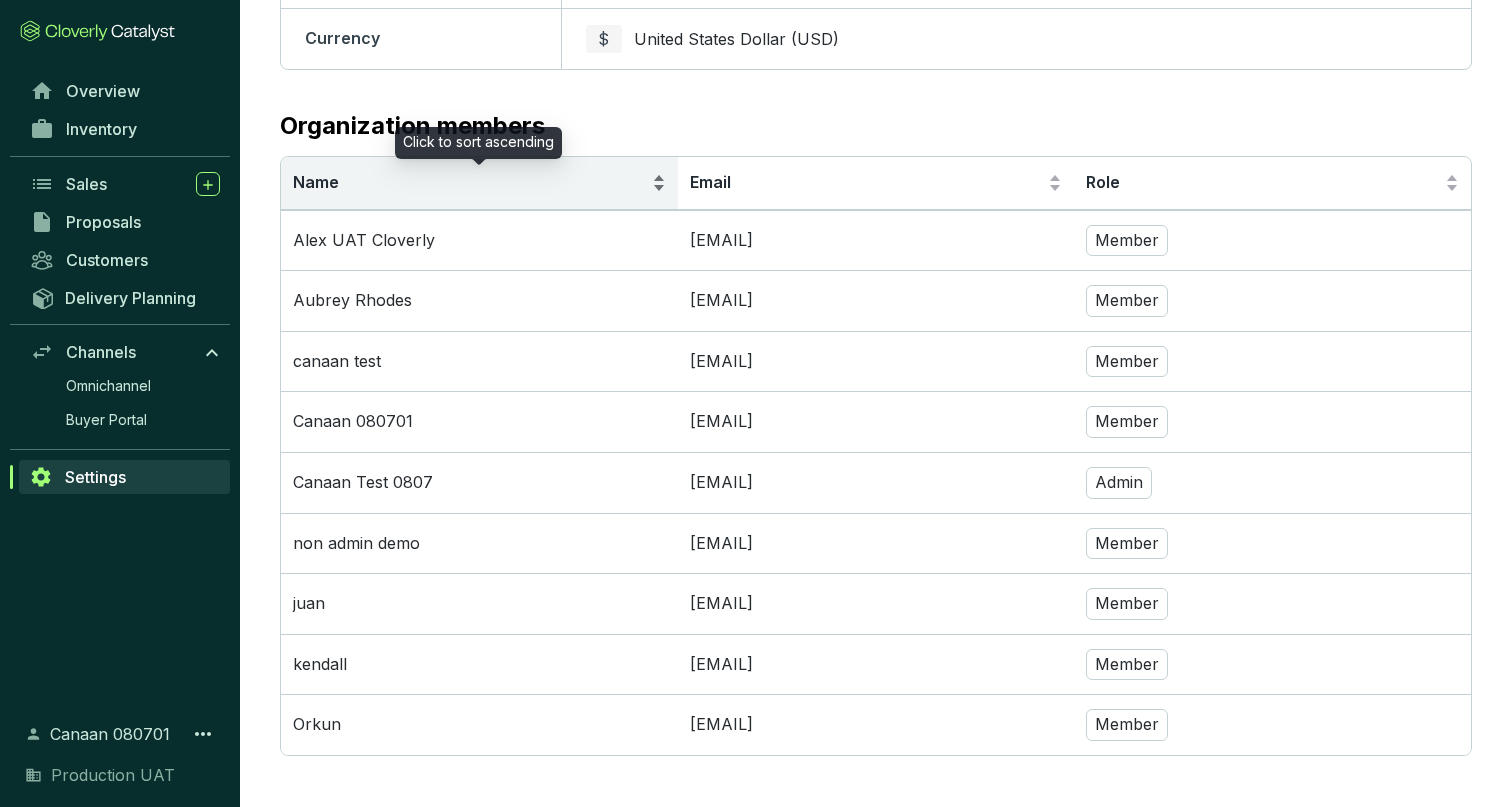 click on "Name" at bounding box center [479, 183] 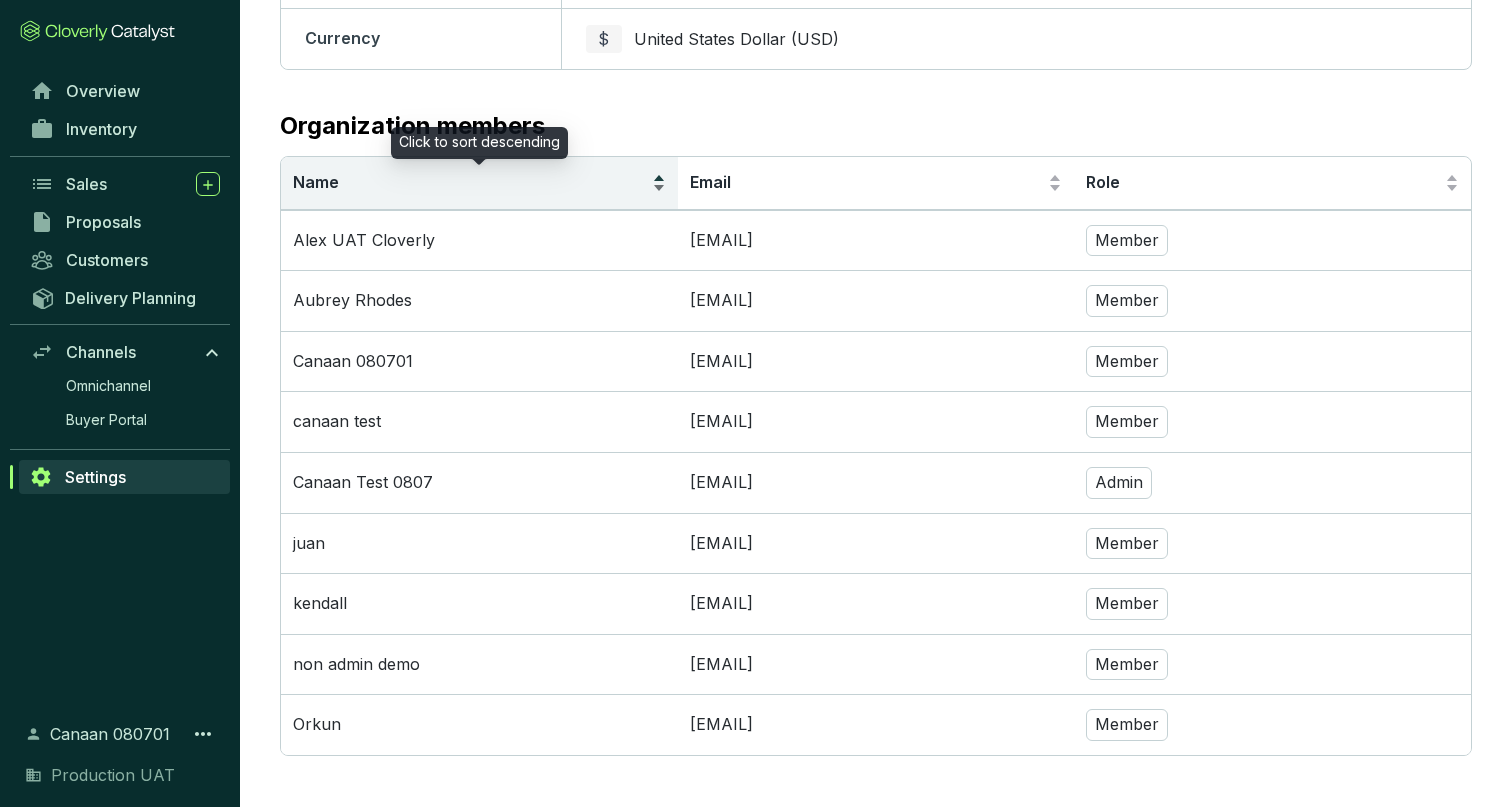 click on "Name" at bounding box center [479, 183] 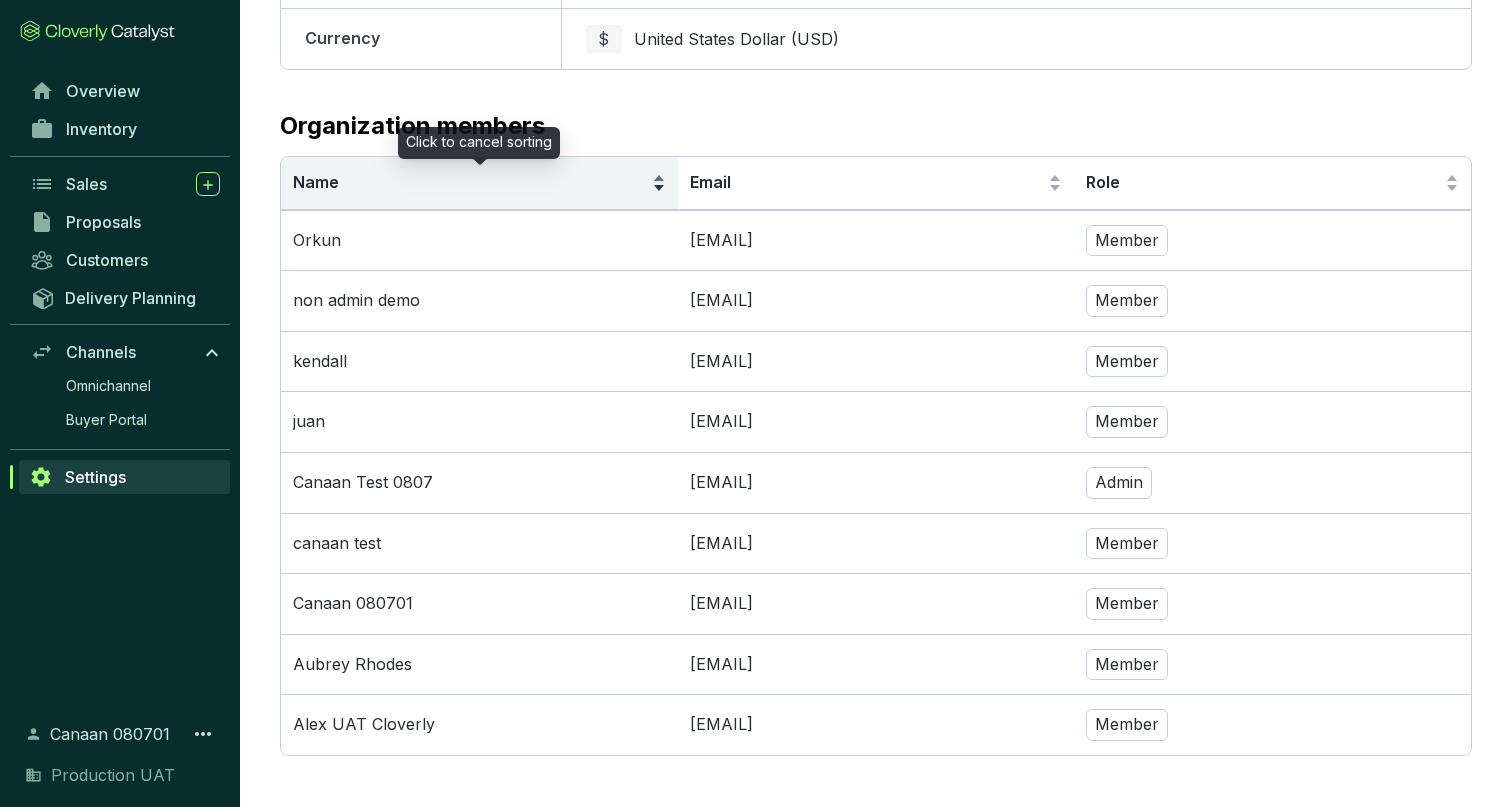 click on "Name" at bounding box center (479, 183) 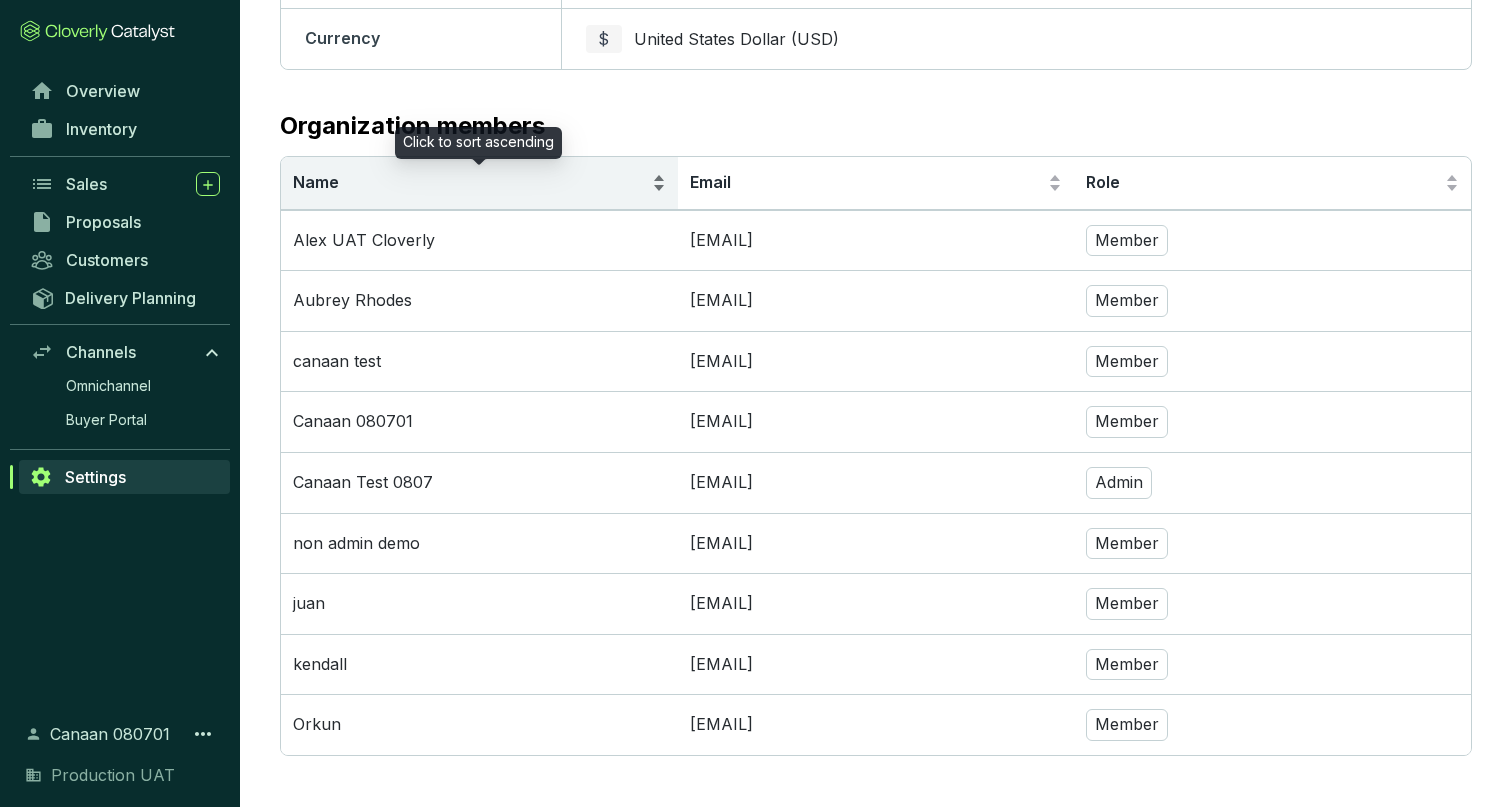 click on "Name" at bounding box center [479, 183] 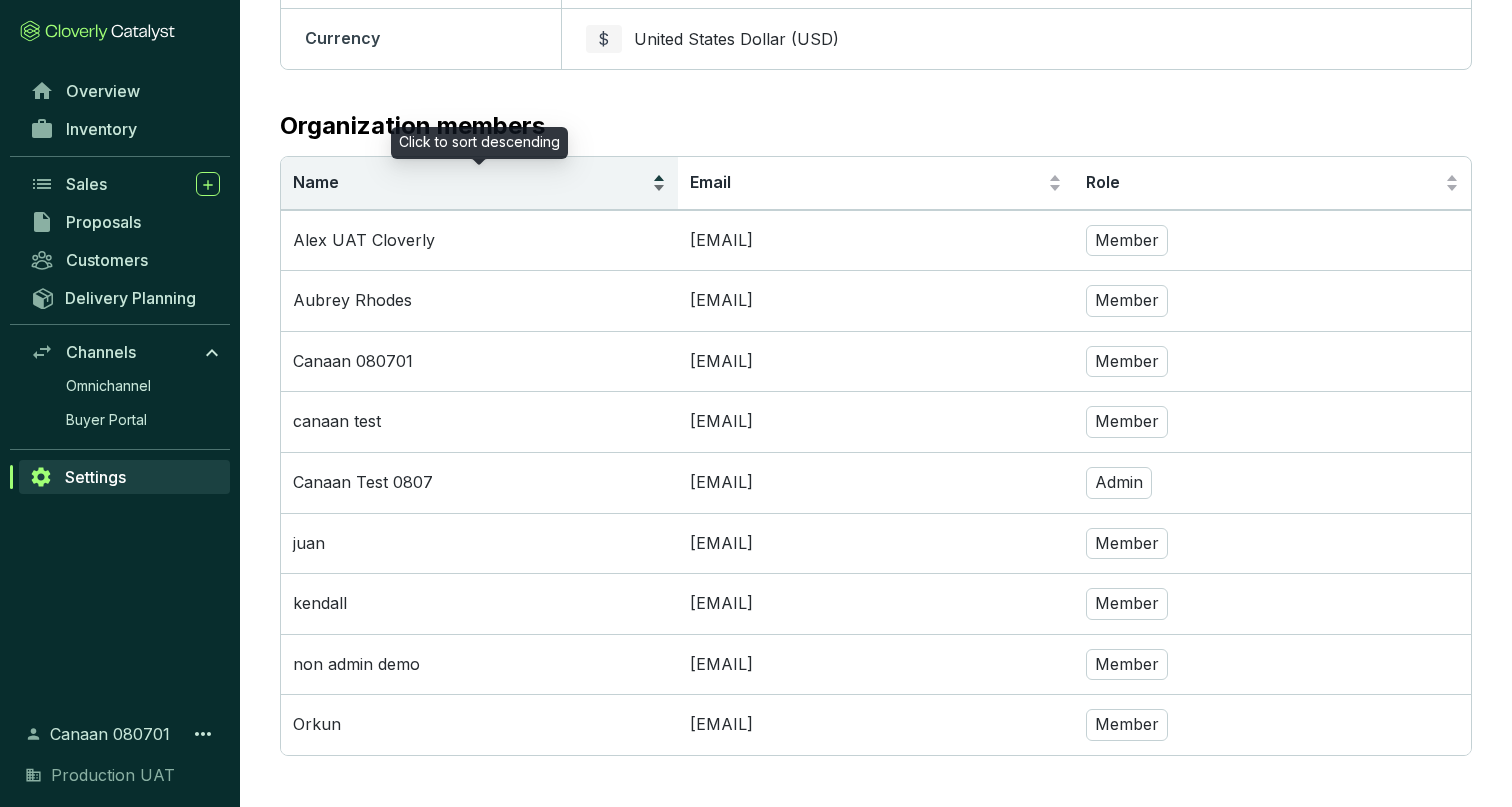 click on "Name" at bounding box center (479, 183) 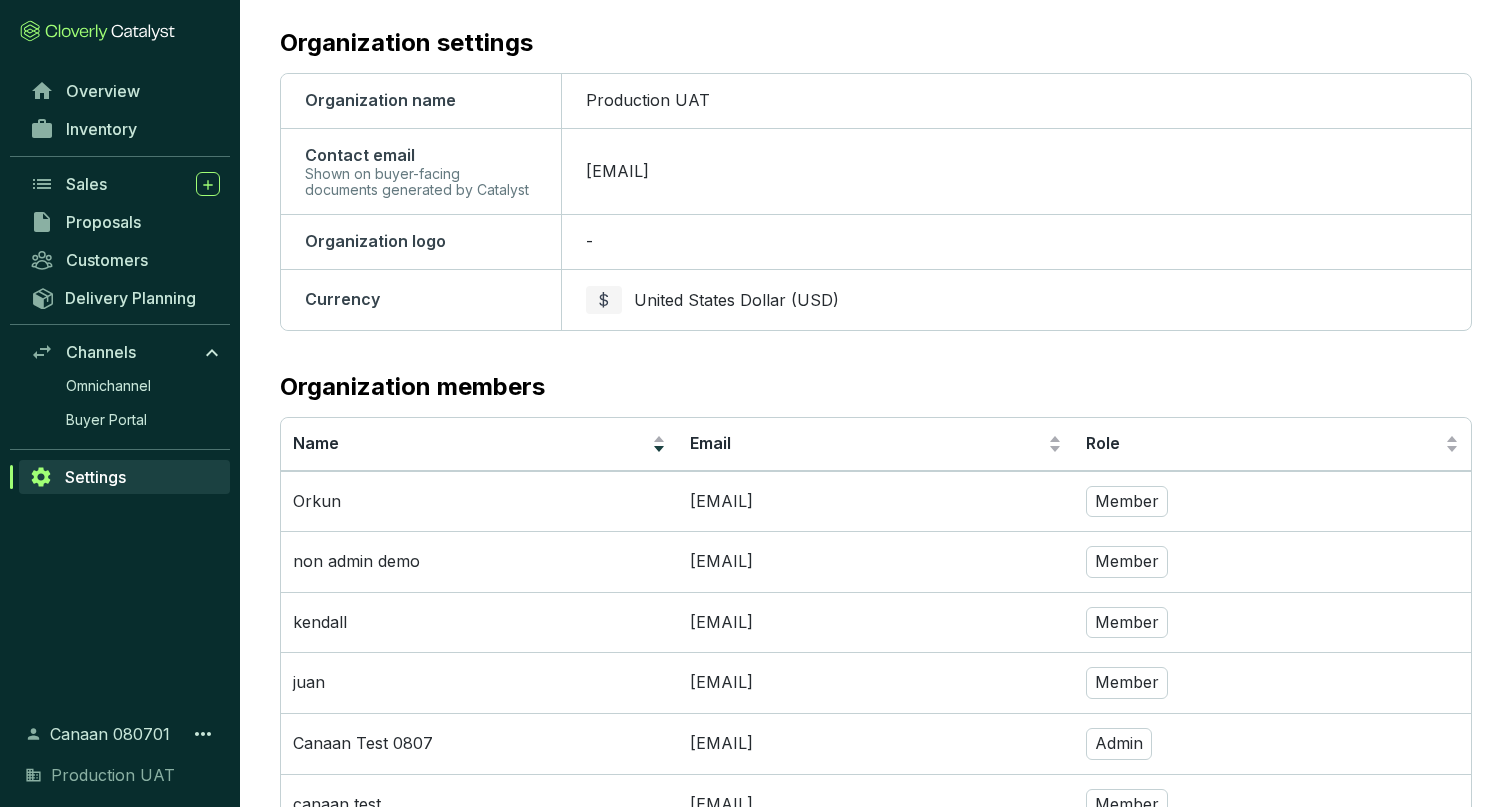 scroll, scrollTop: 238, scrollLeft: 0, axis: vertical 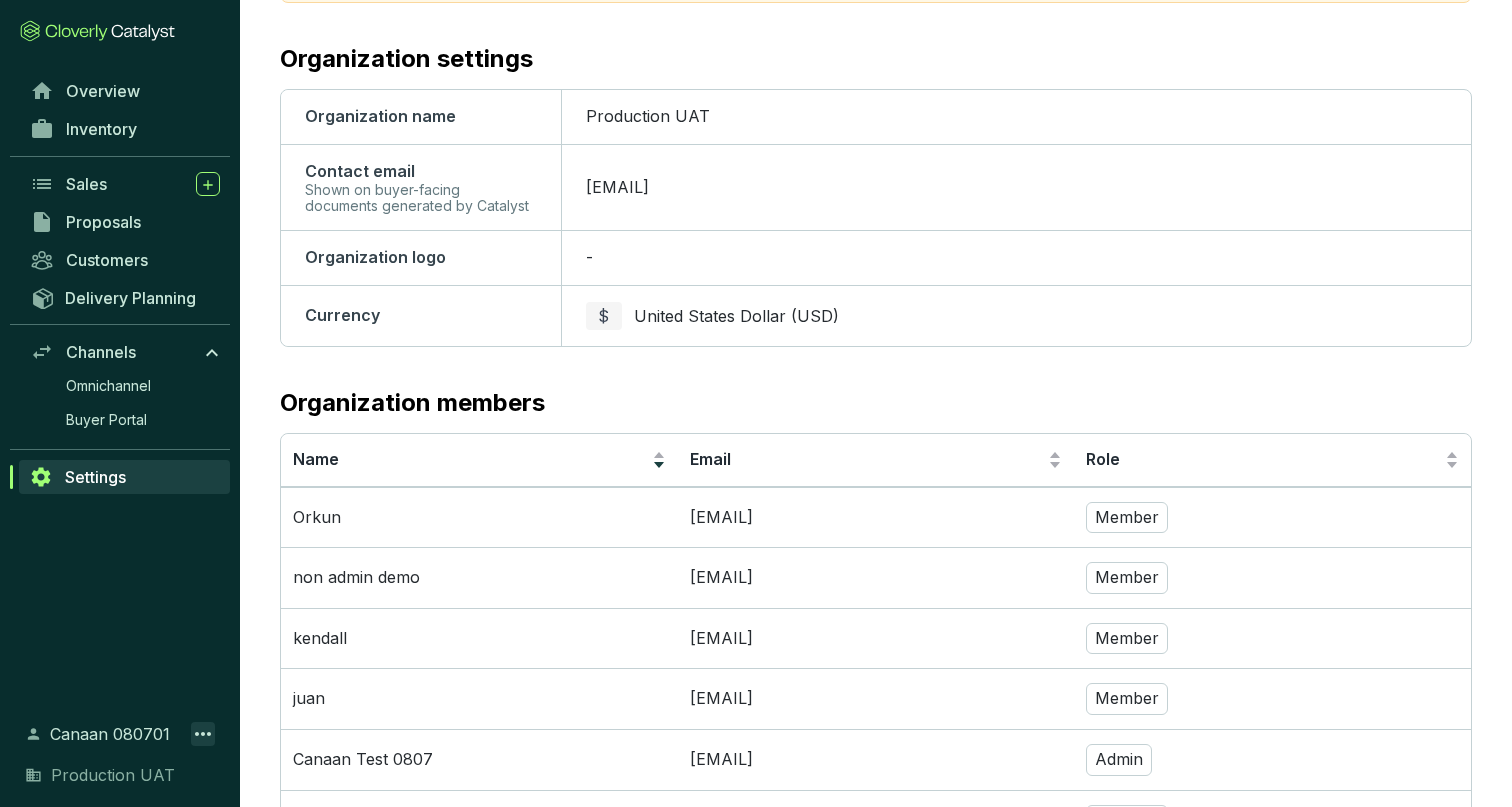 click 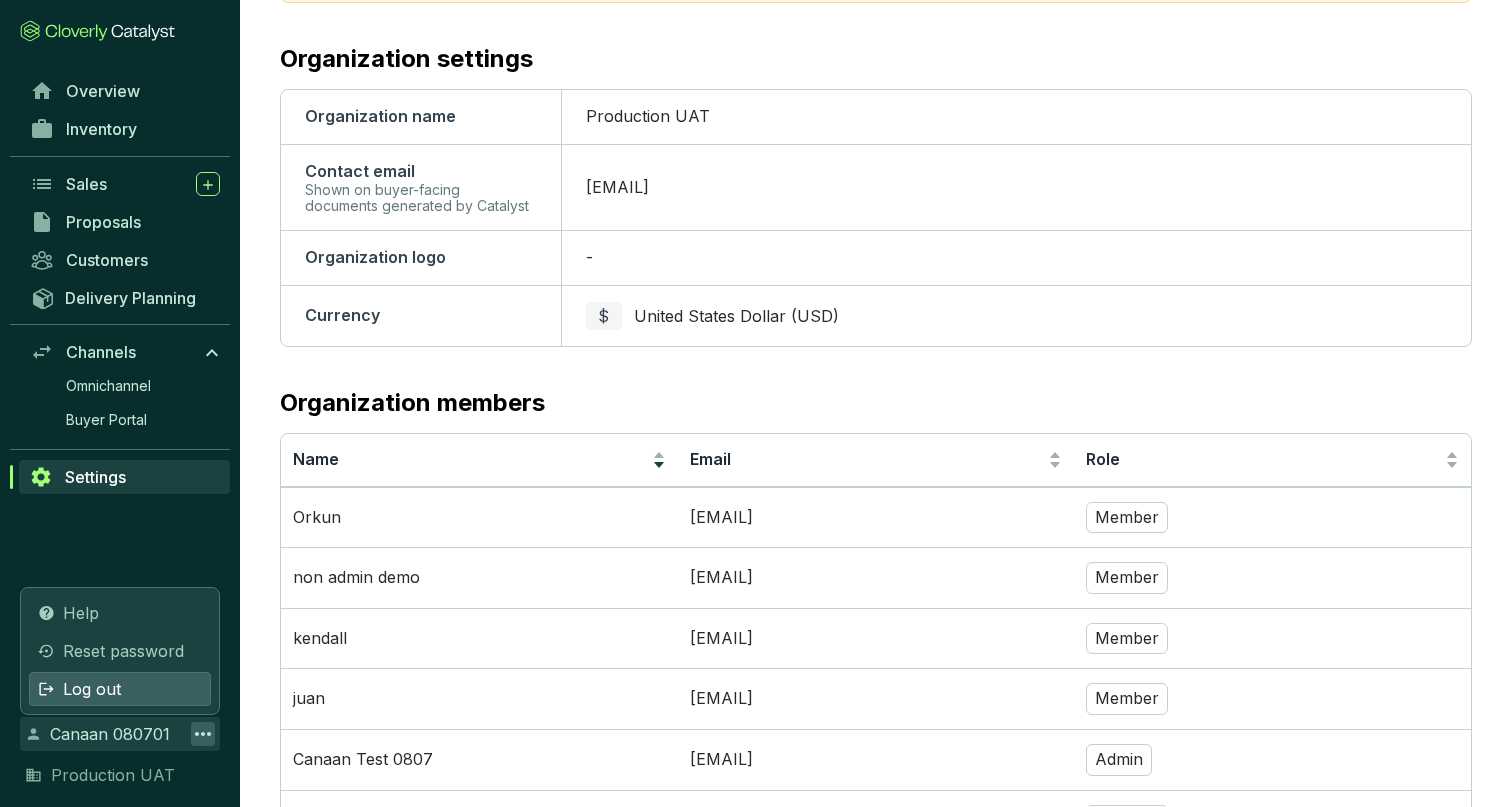 click on "Log out" at bounding box center [120, 689] 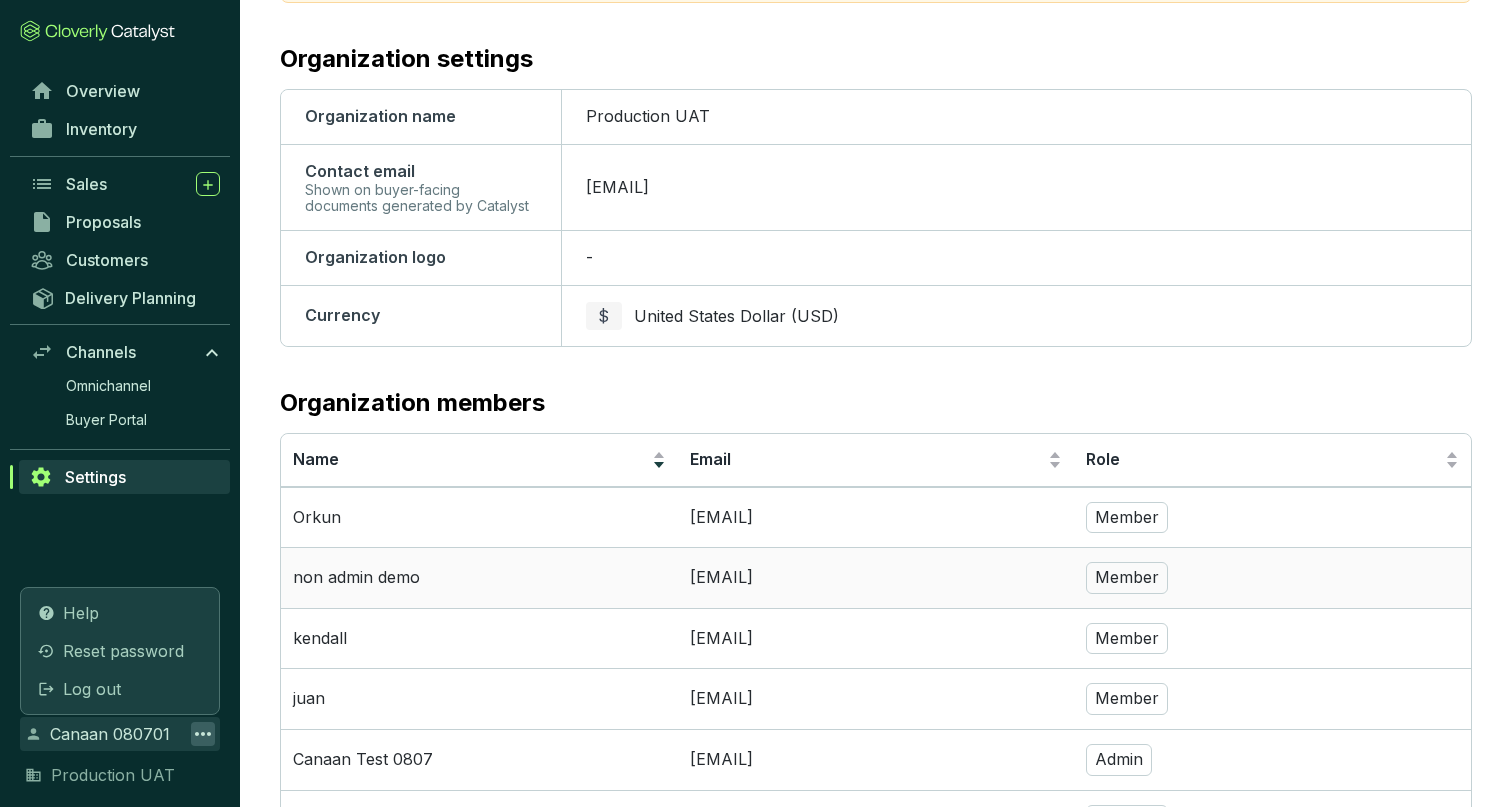 scroll, scrollTop: 0, scrollLeft: 0, axis: both 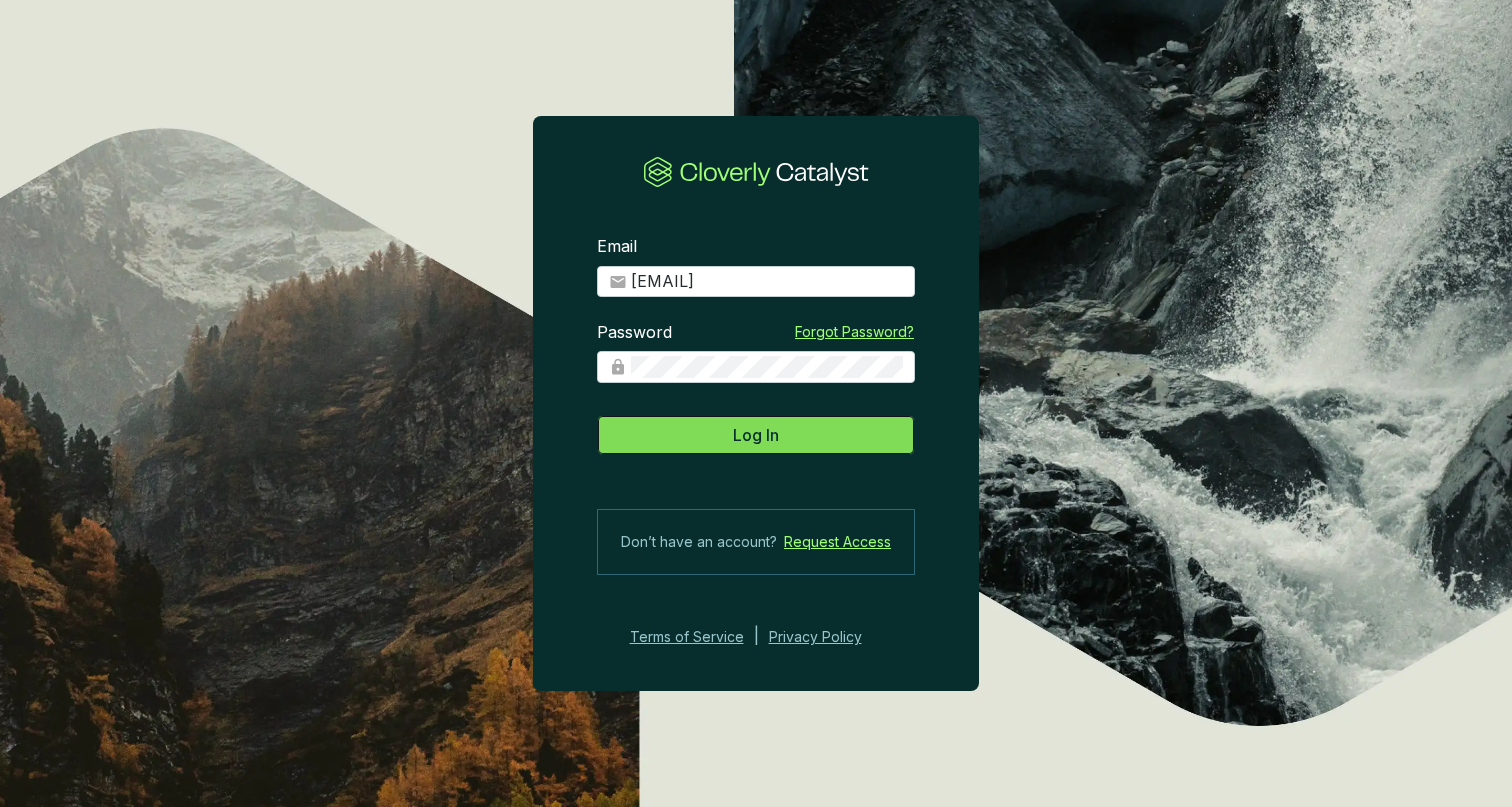 click on "Log In" at bounding box center [756, 435] 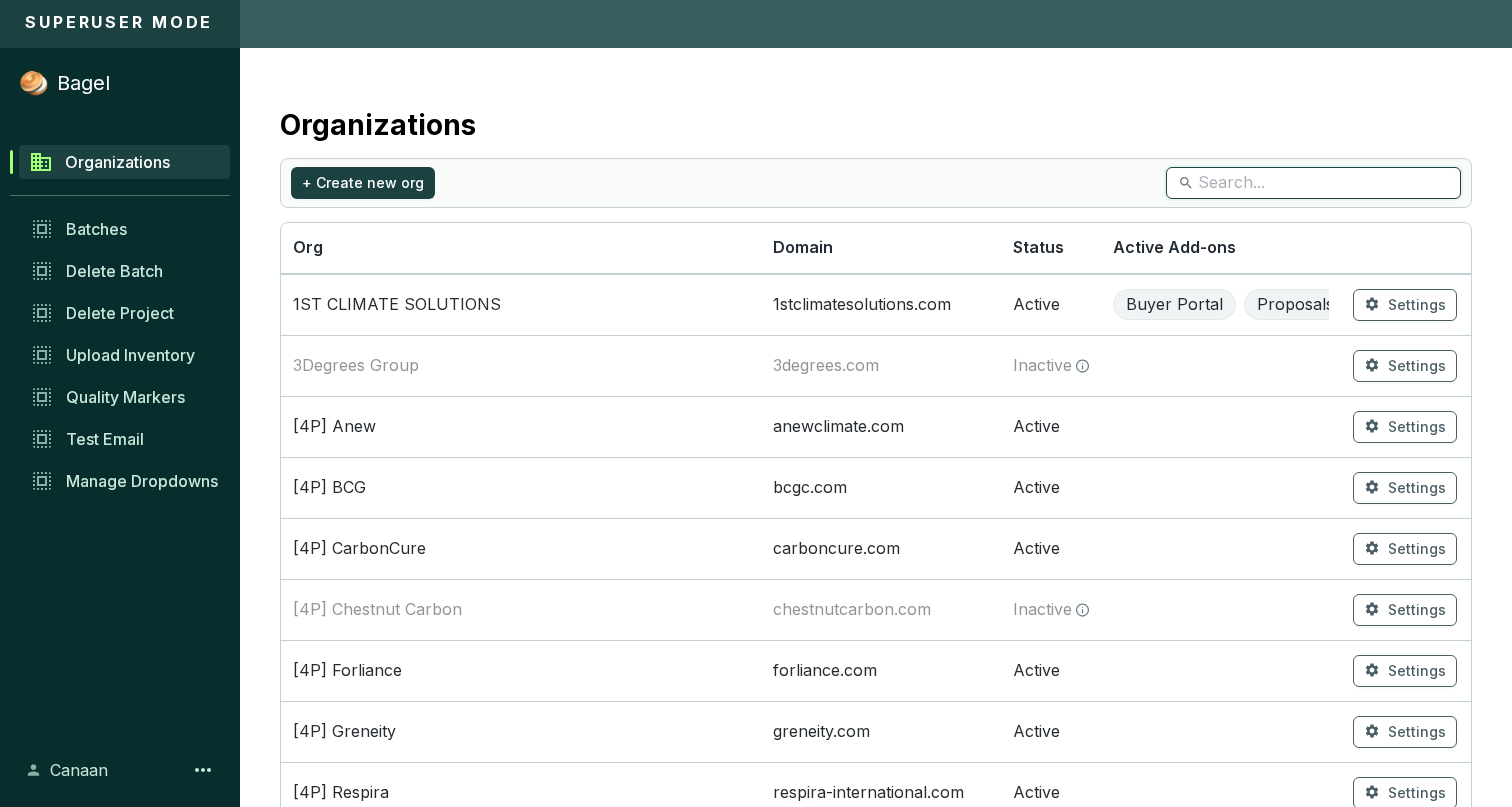 click at bounding box center (1314, 183) 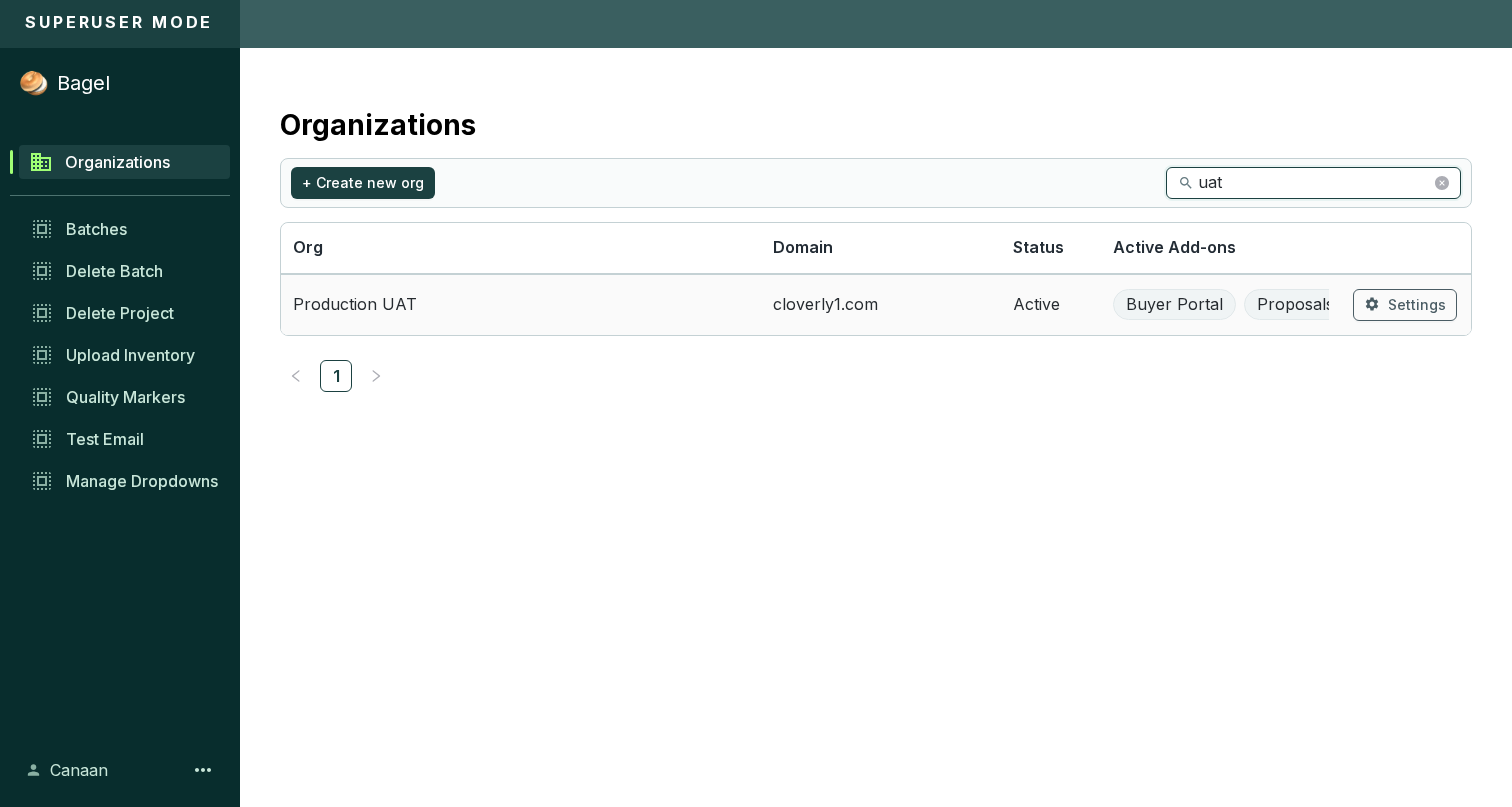 type on "uat" 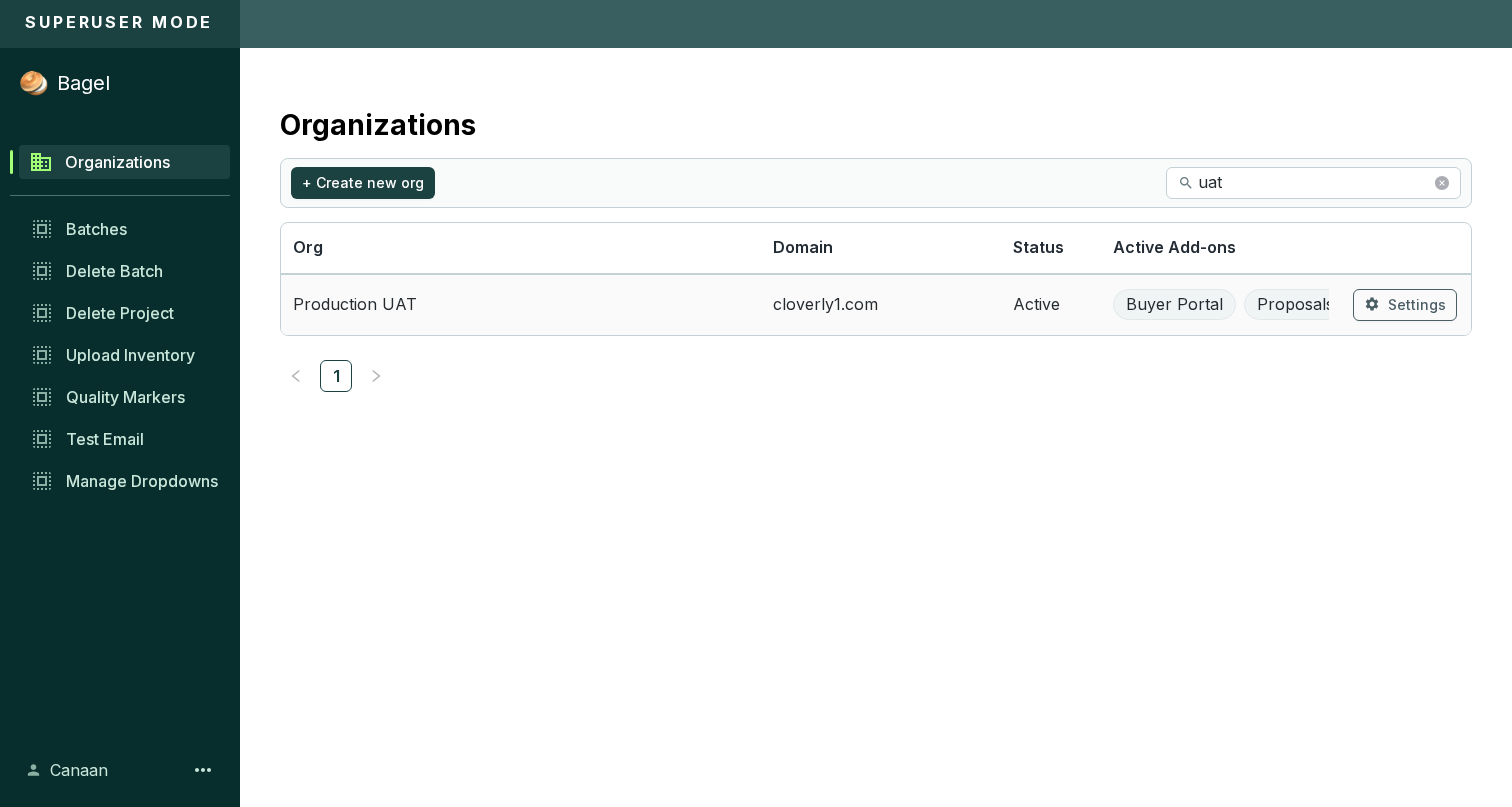 click on "Production UAT" at bounding box center [521, 304] 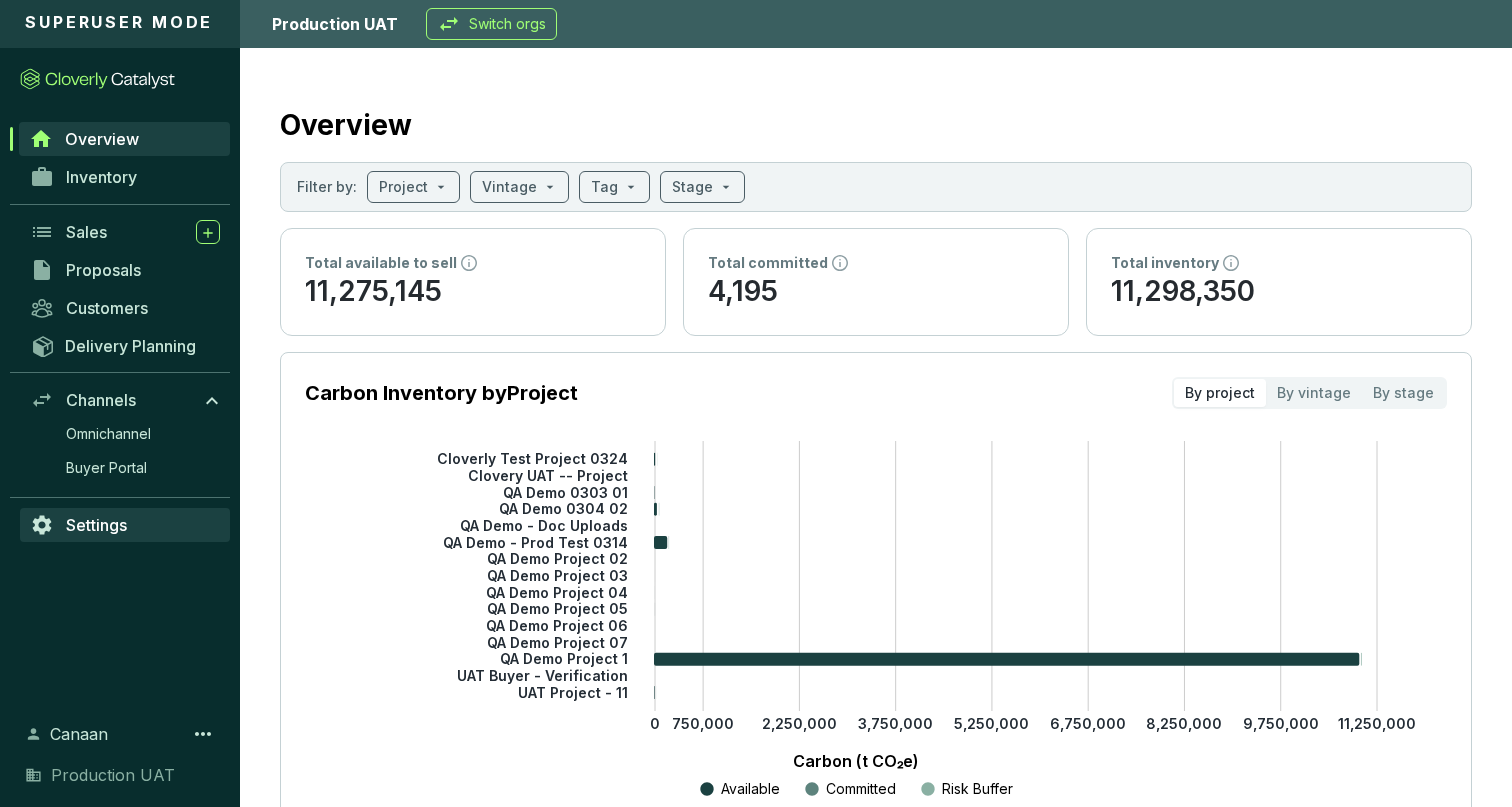 click on "Settings" at bounding box center (125, 525) 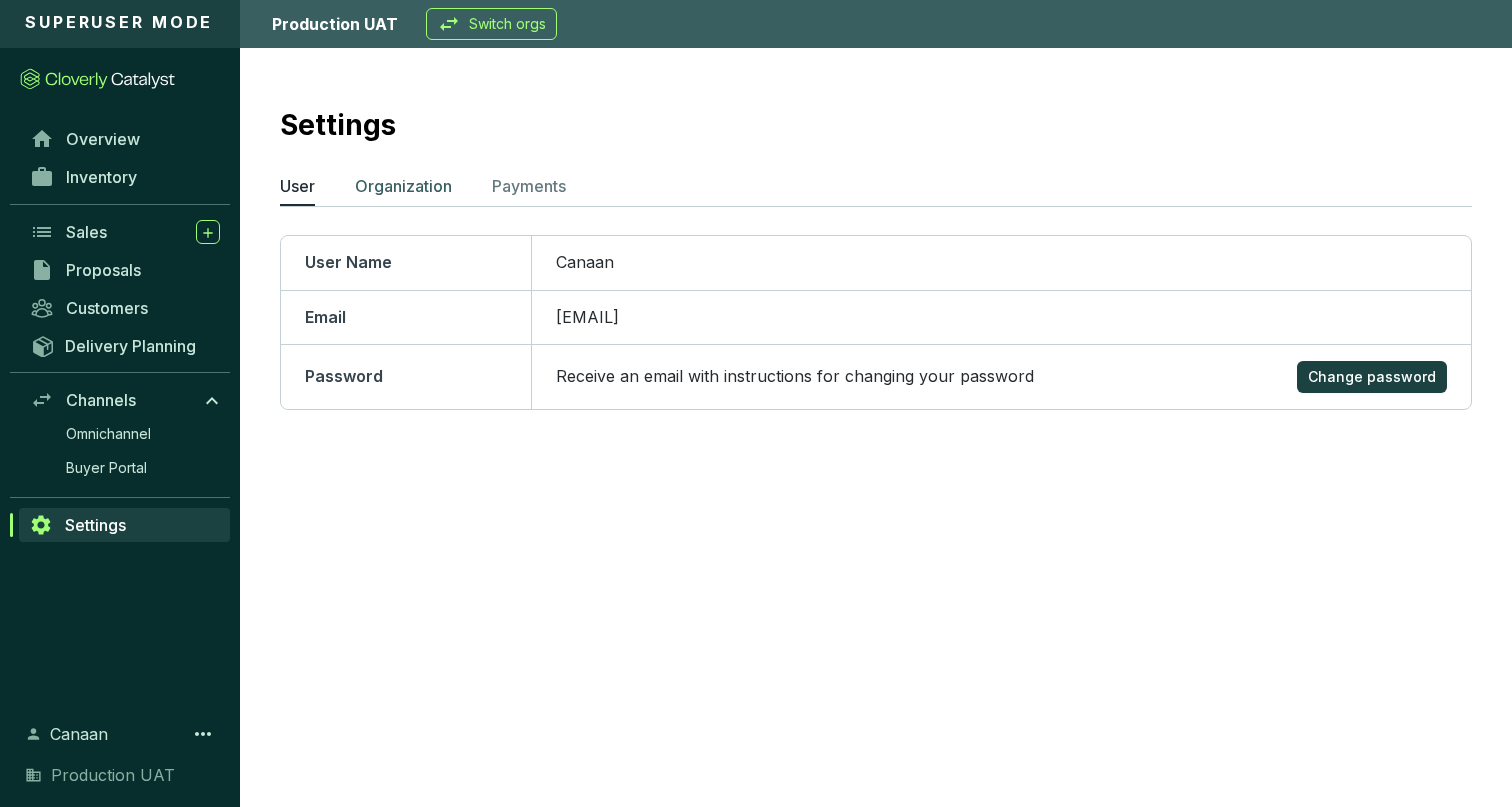 click on "Organization" at bounding box center (403, 186) 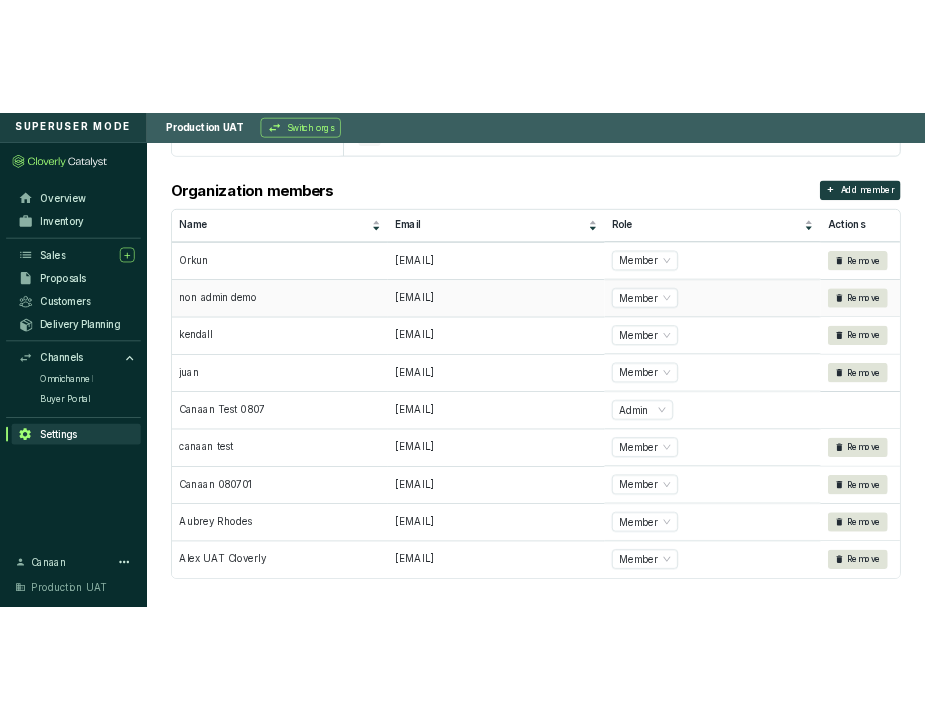 scroll, scrollTop: 485, scrollLeft: 0, axis: vertical 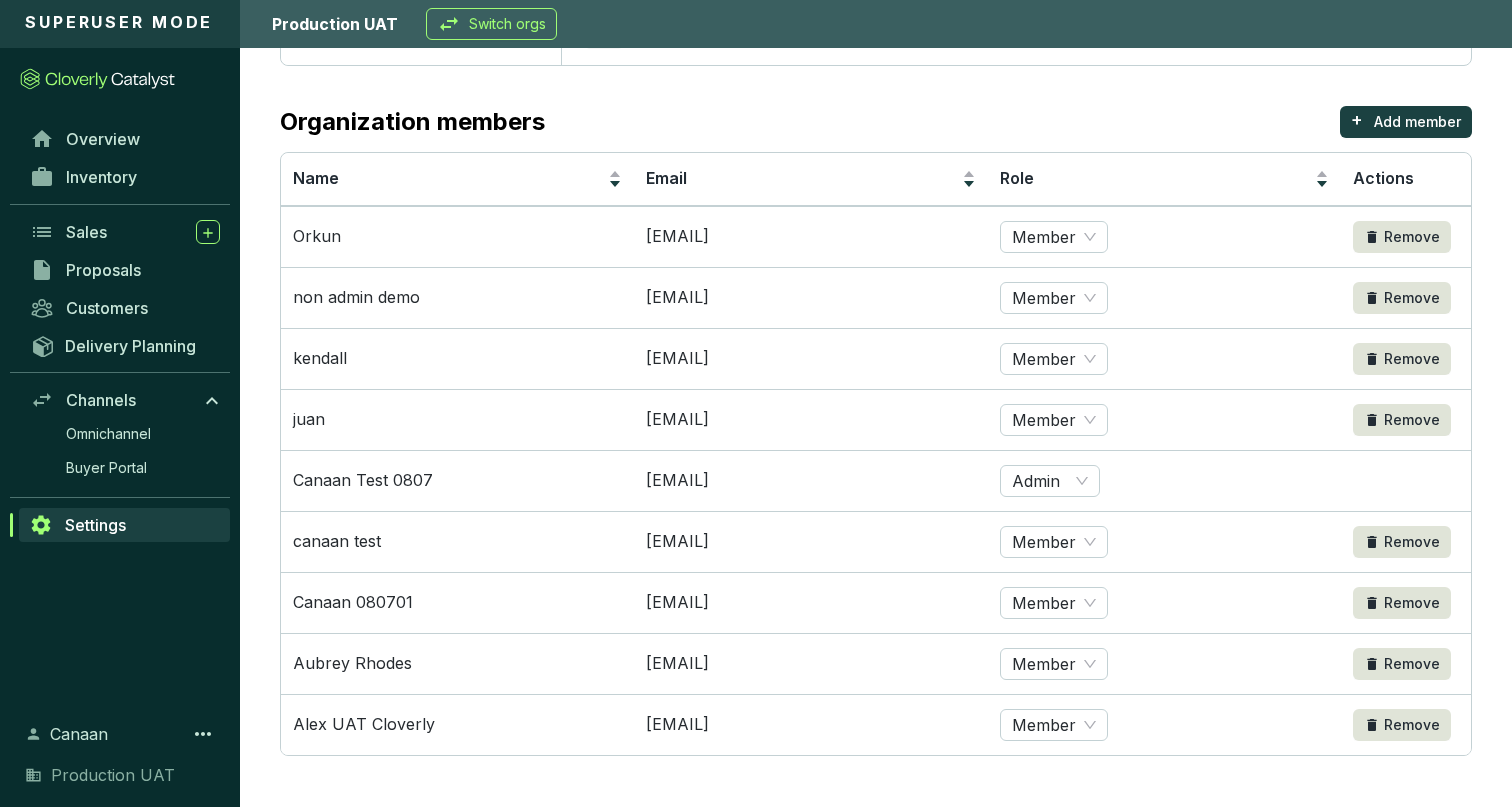 click on "Settings User Organization Payments Organization settings Edit Organization name Production UAT Contact email Shown on buyer-facing documents generated by Catalyst [EMAIL] Organization logo - Currency $ United States Dollar (USD) Organization members + Add member Name Email Role Actions Orkun [EMAIL] Member Remove non admin demo [EMAIL] Member Remove kendall [EMAIL] Member Remove juan [EMAIL] Member Remove Canaan Test 0807 [EMAIL] Admin canaan test [EMAIL] Member Remove Canaan 080701 [EMAIL] Member Remove Aubrey Rhodes [EMAIL] Member Remove Alex UAT Cloverly [EMAIL] Member Remove" at bounding box center [876, 161] 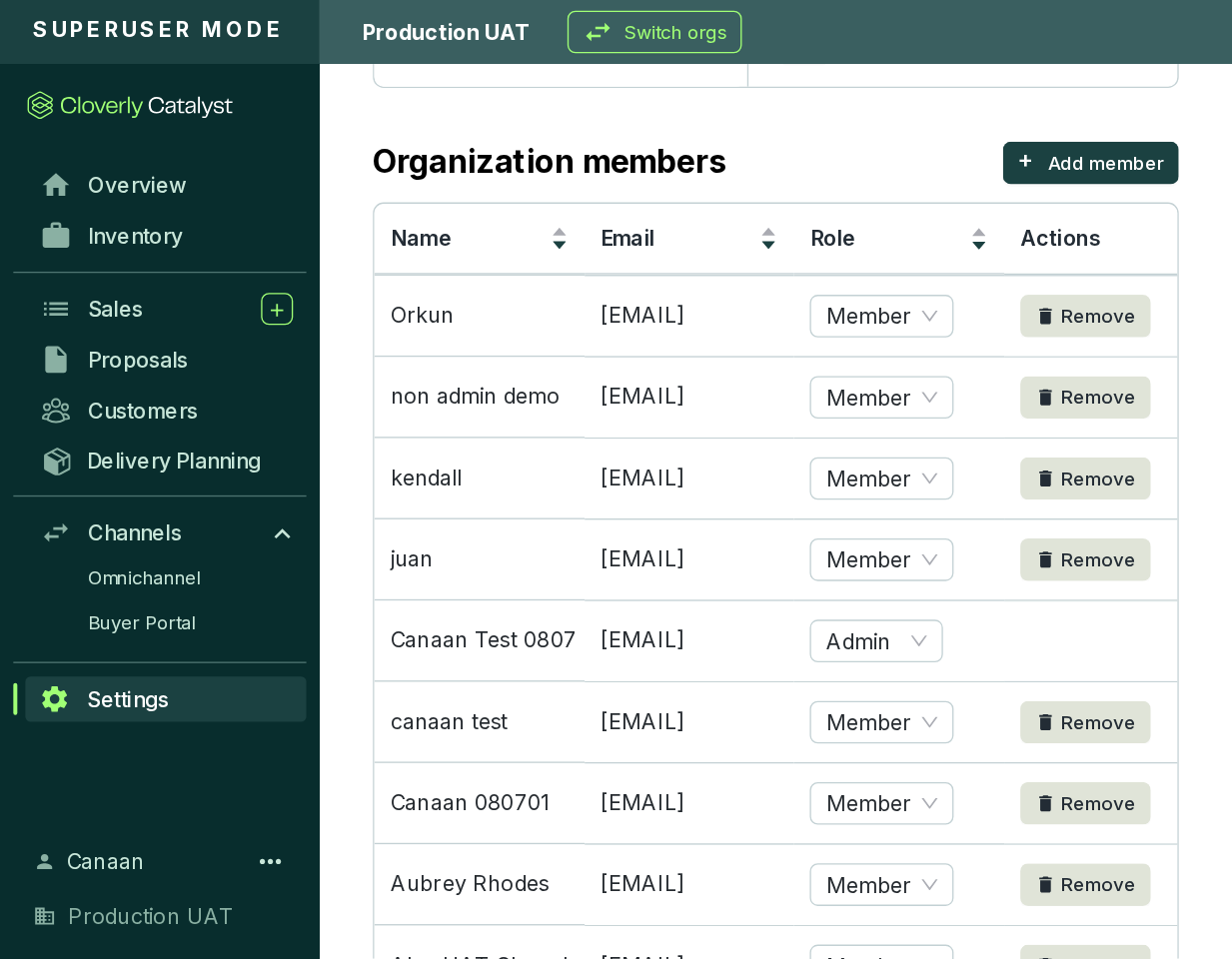 scroll, scrollTop: 332, scrollLeft: 0, axis: vertical 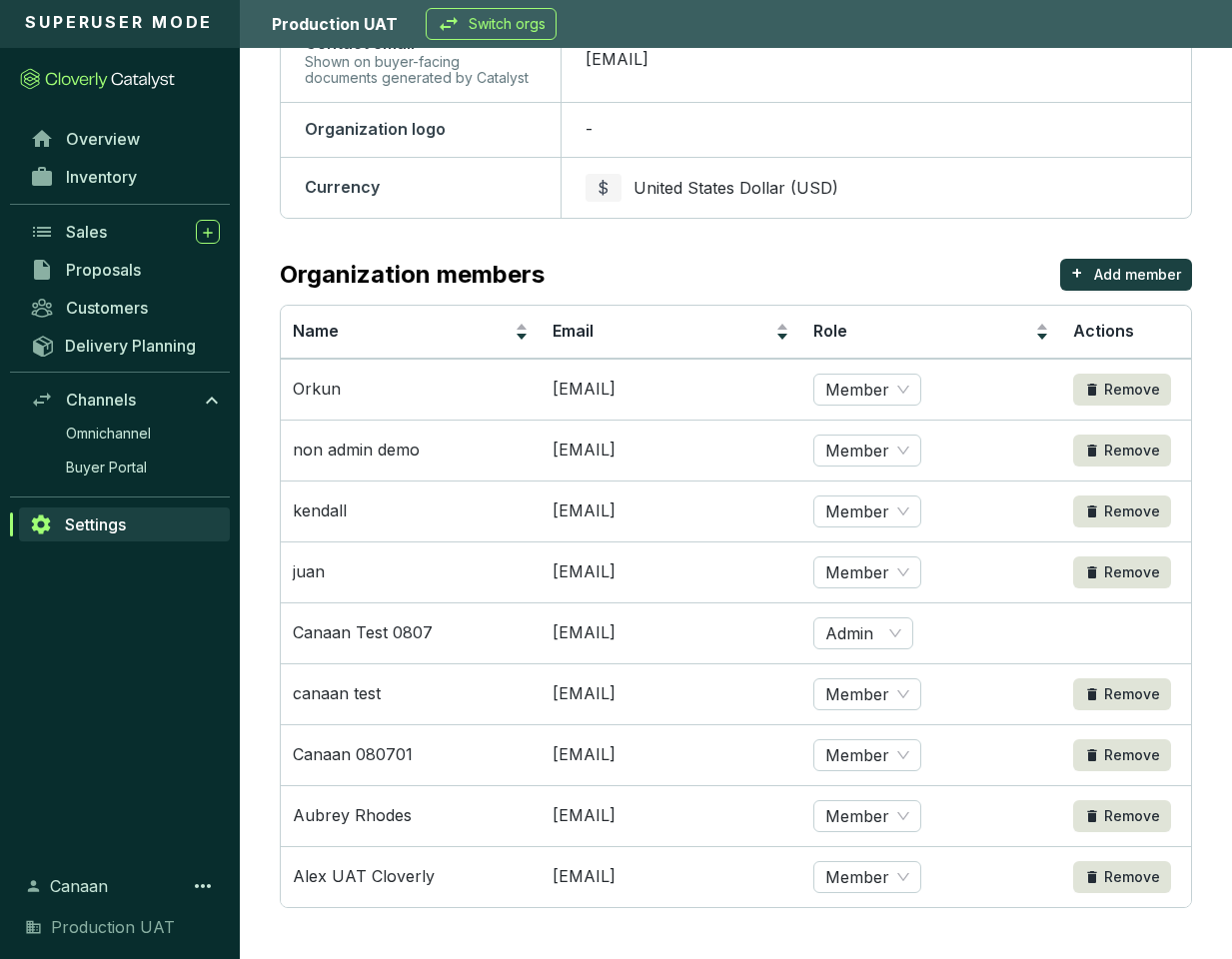 click on "Member" at bounding box center (931, 754) 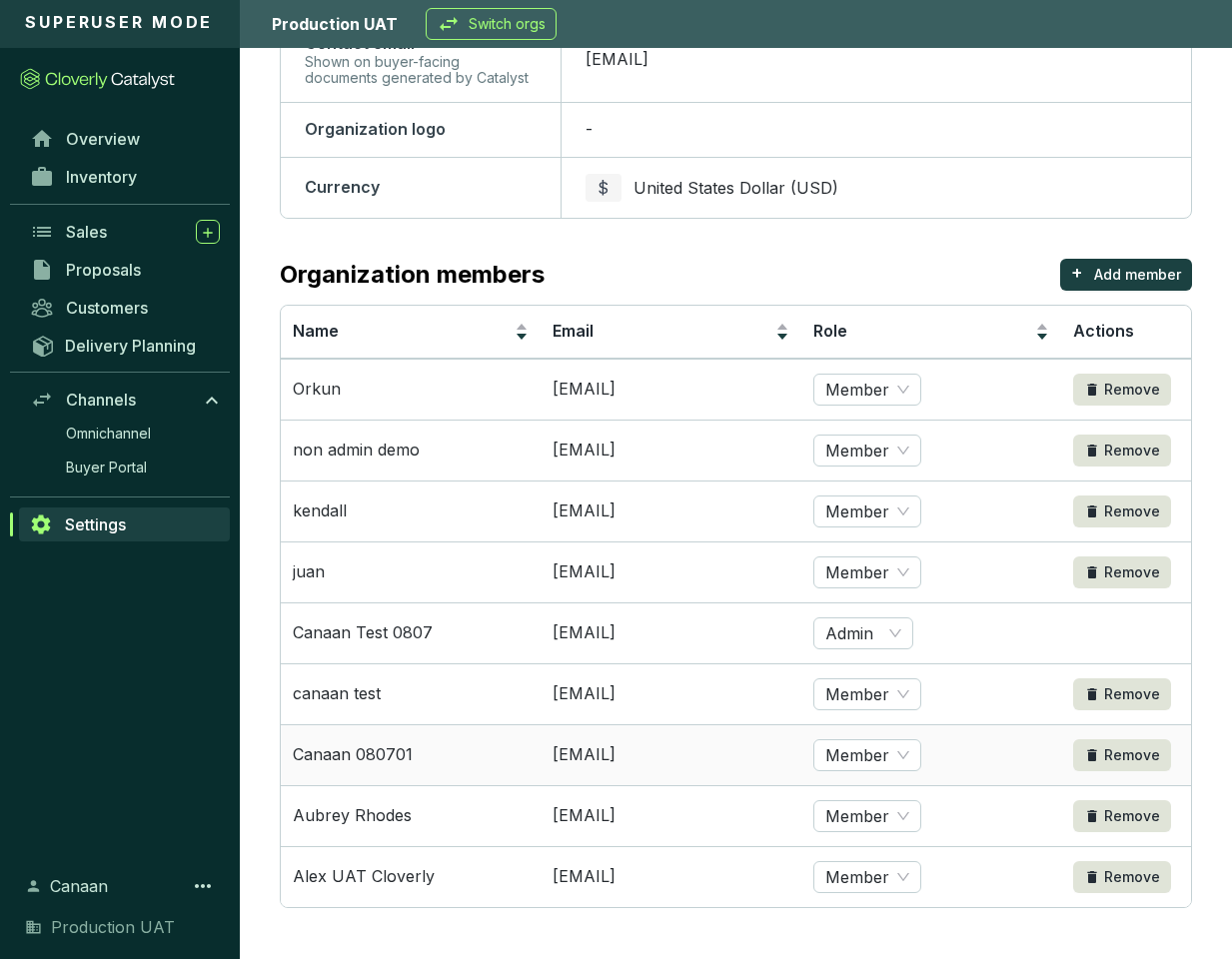 click on "Remove" at bounding box center [1132, 755] 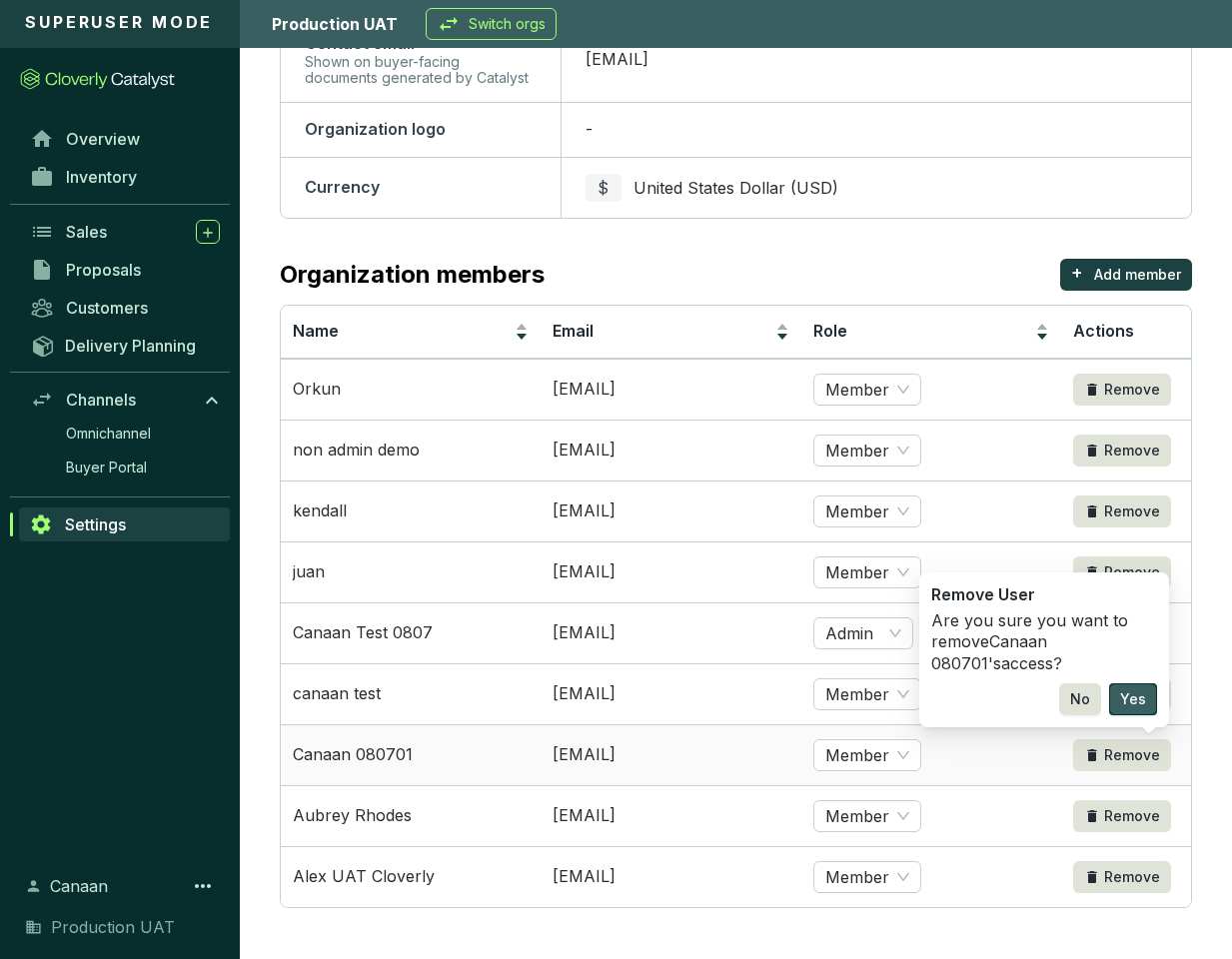 click on "Yes" at bounding box center (1133, 699) 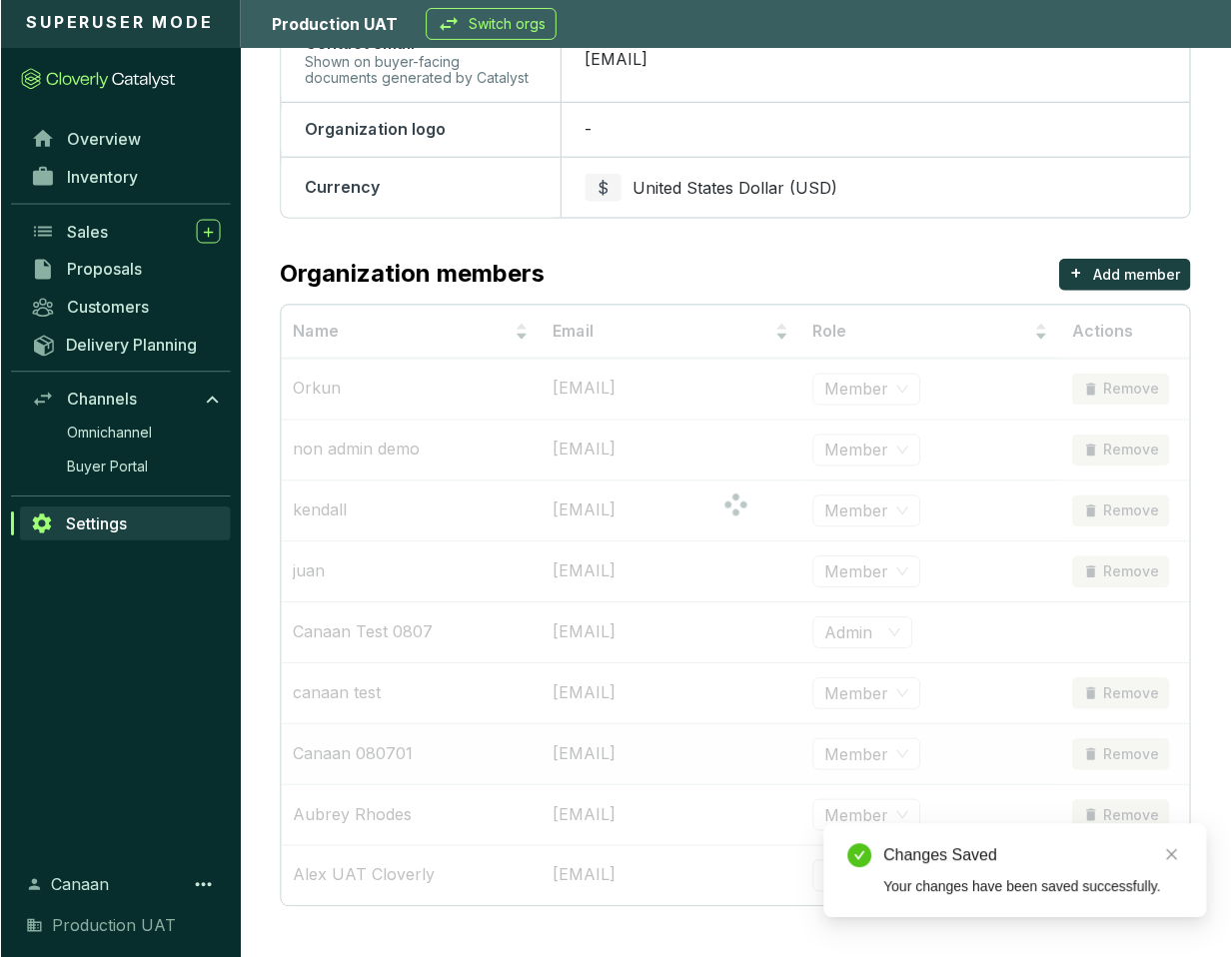 scroll, scrollTop: 271, scrollLeft: 0, axis: vertical 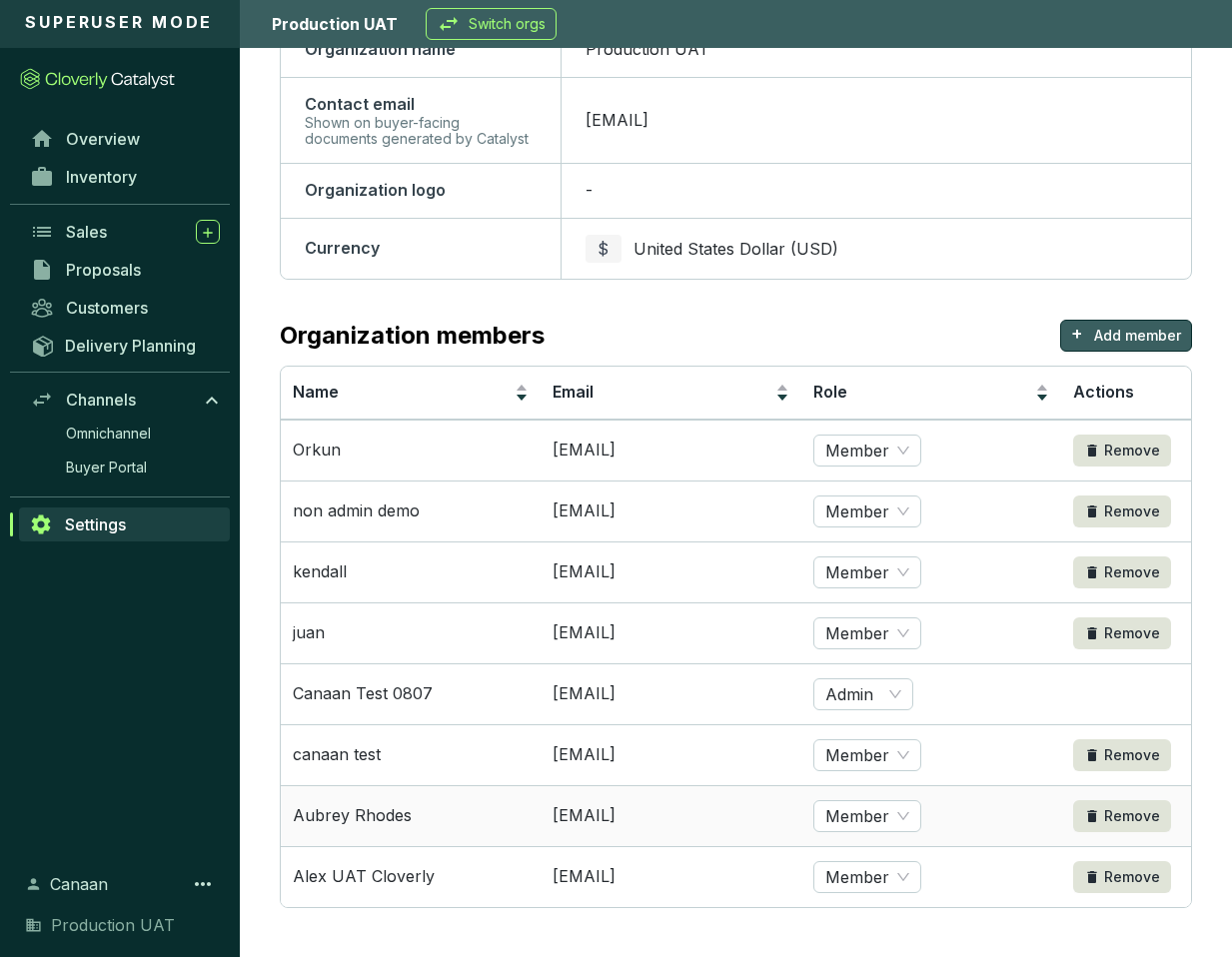 click on "Add member" at bounding box center (1137, 336) 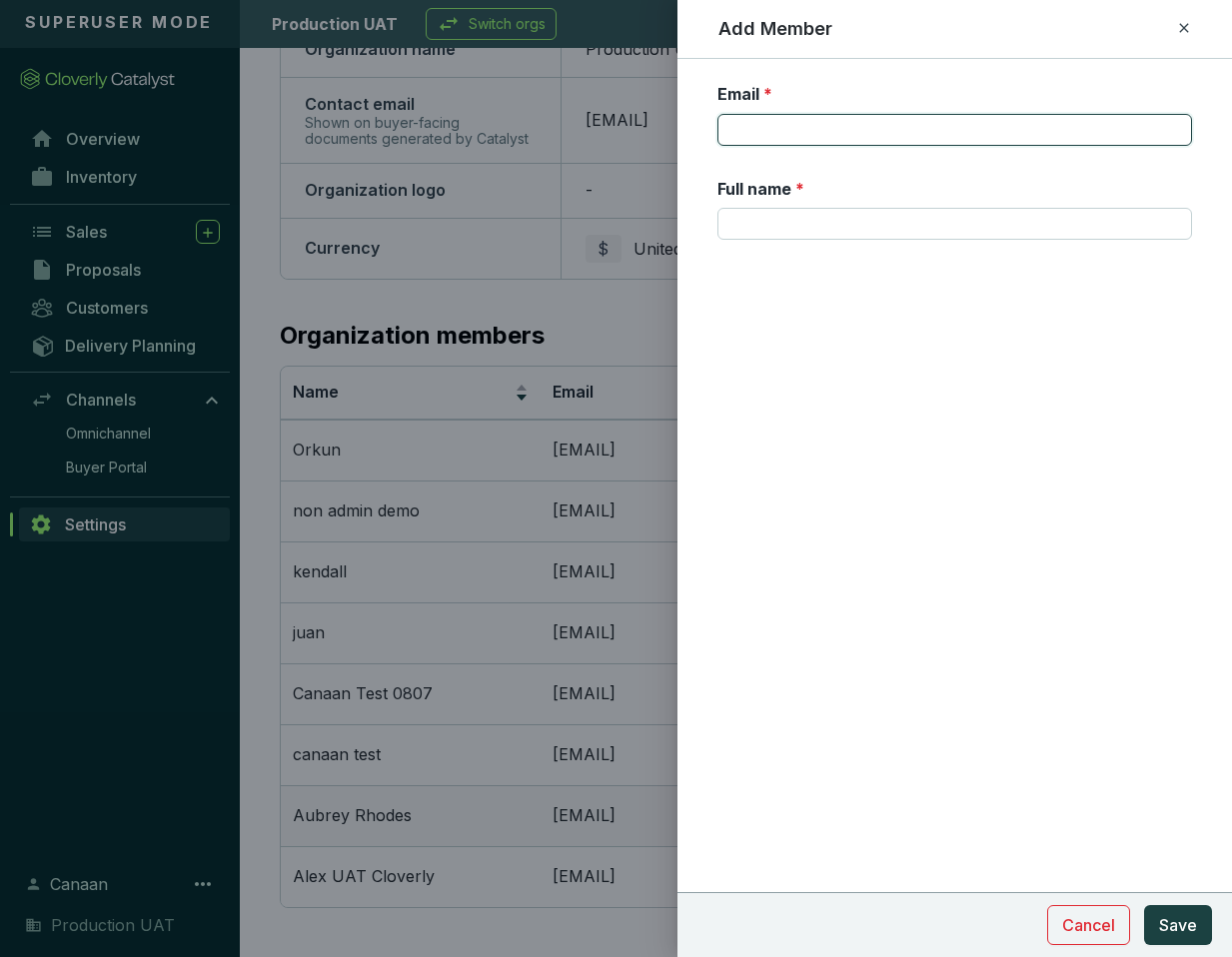 click on "Email   *" at bounding box center (954, 130) 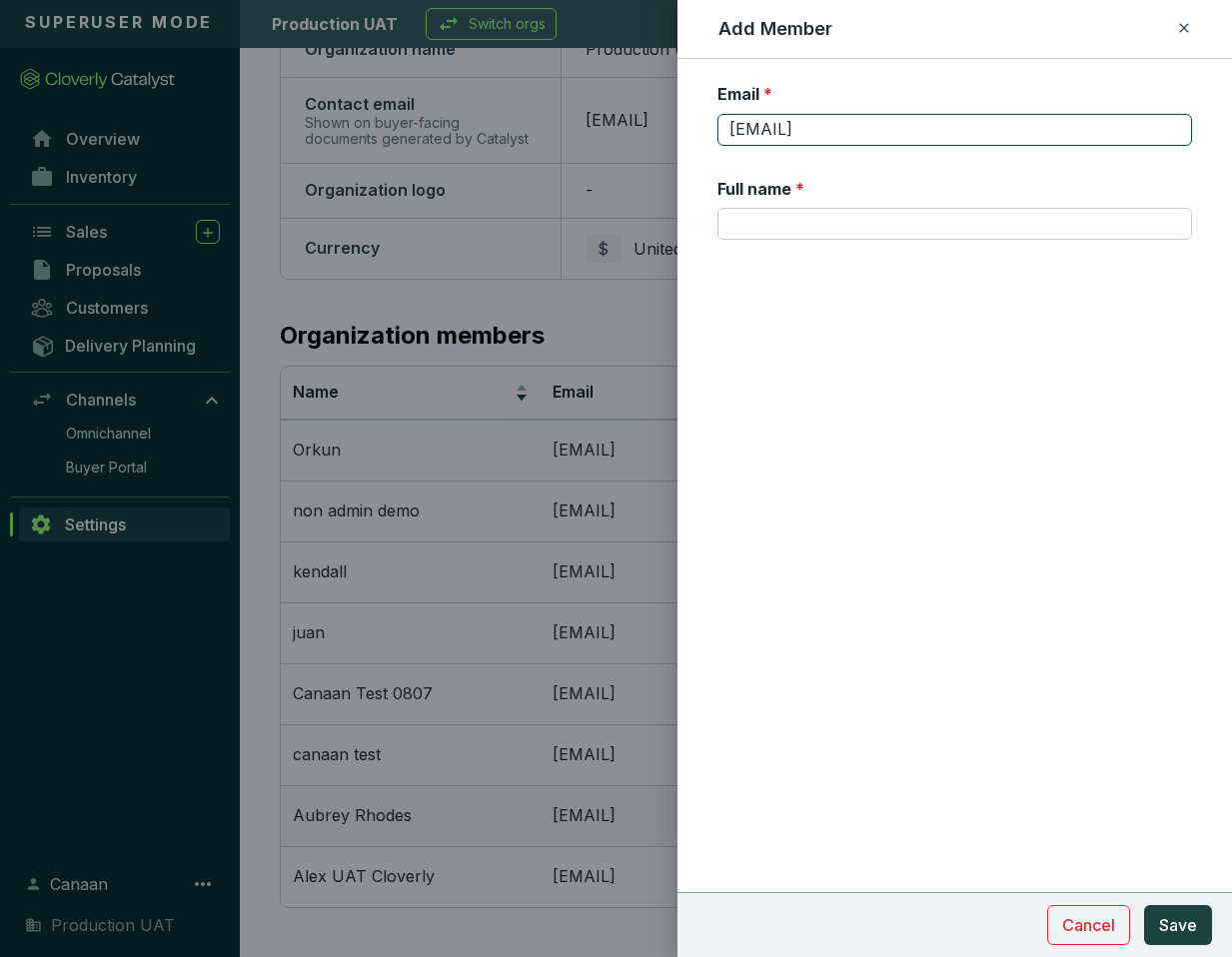 type on "[EMAIL]" 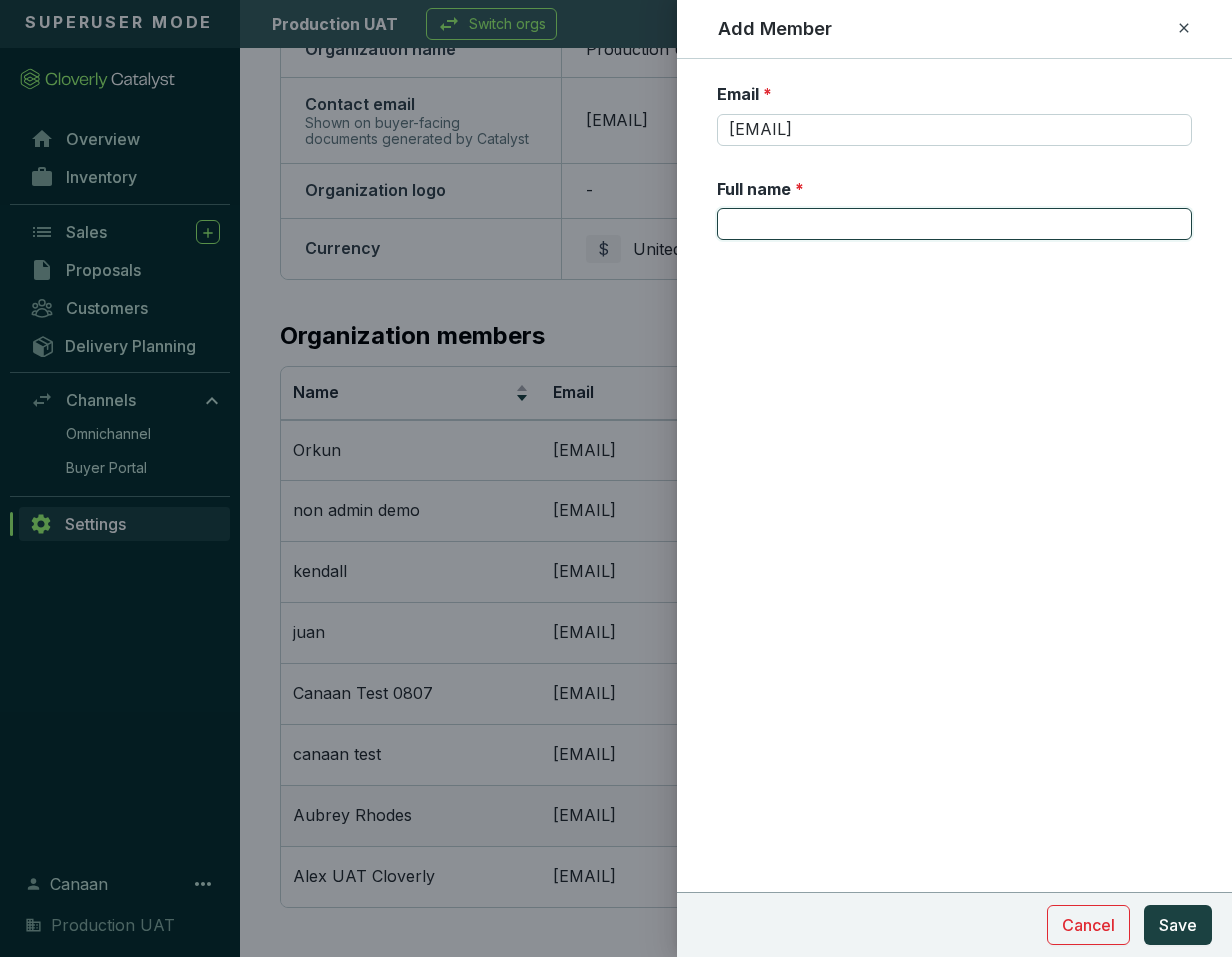 click on "Full name   *" at bounding box center (954, 224) 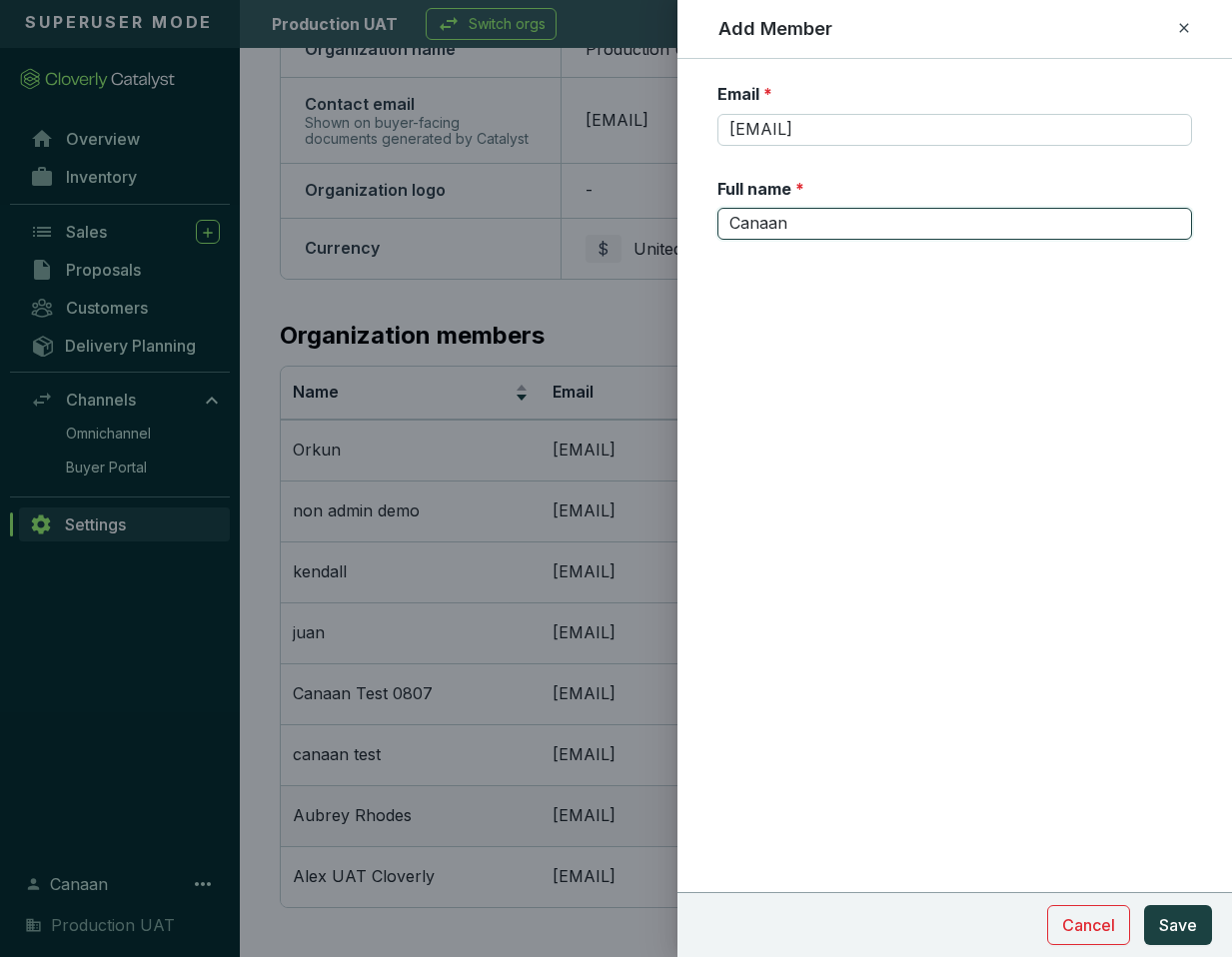 paste on "[EMAIL]" 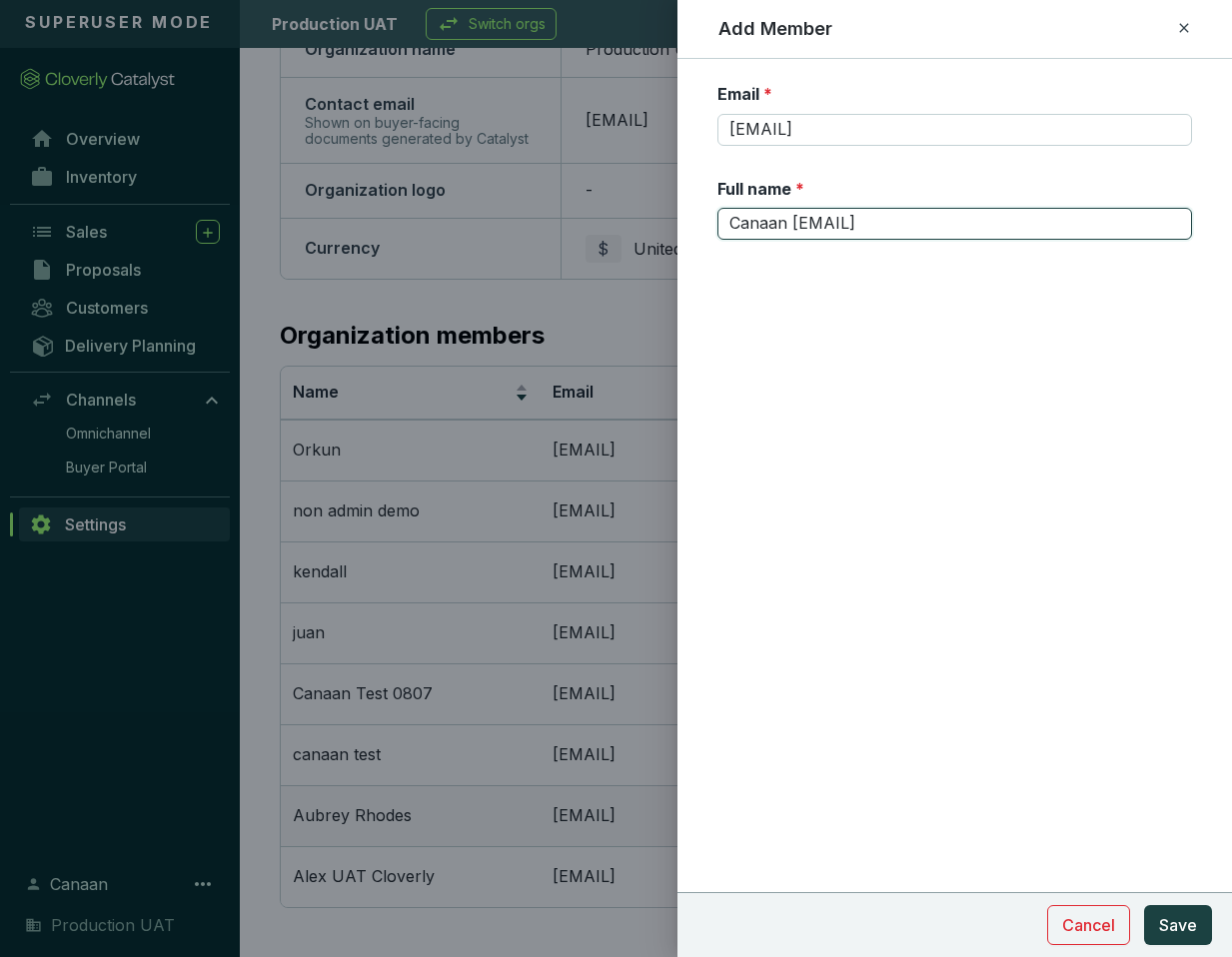click on "Canaan [EMAIL]" at bounding box center [954, 224] 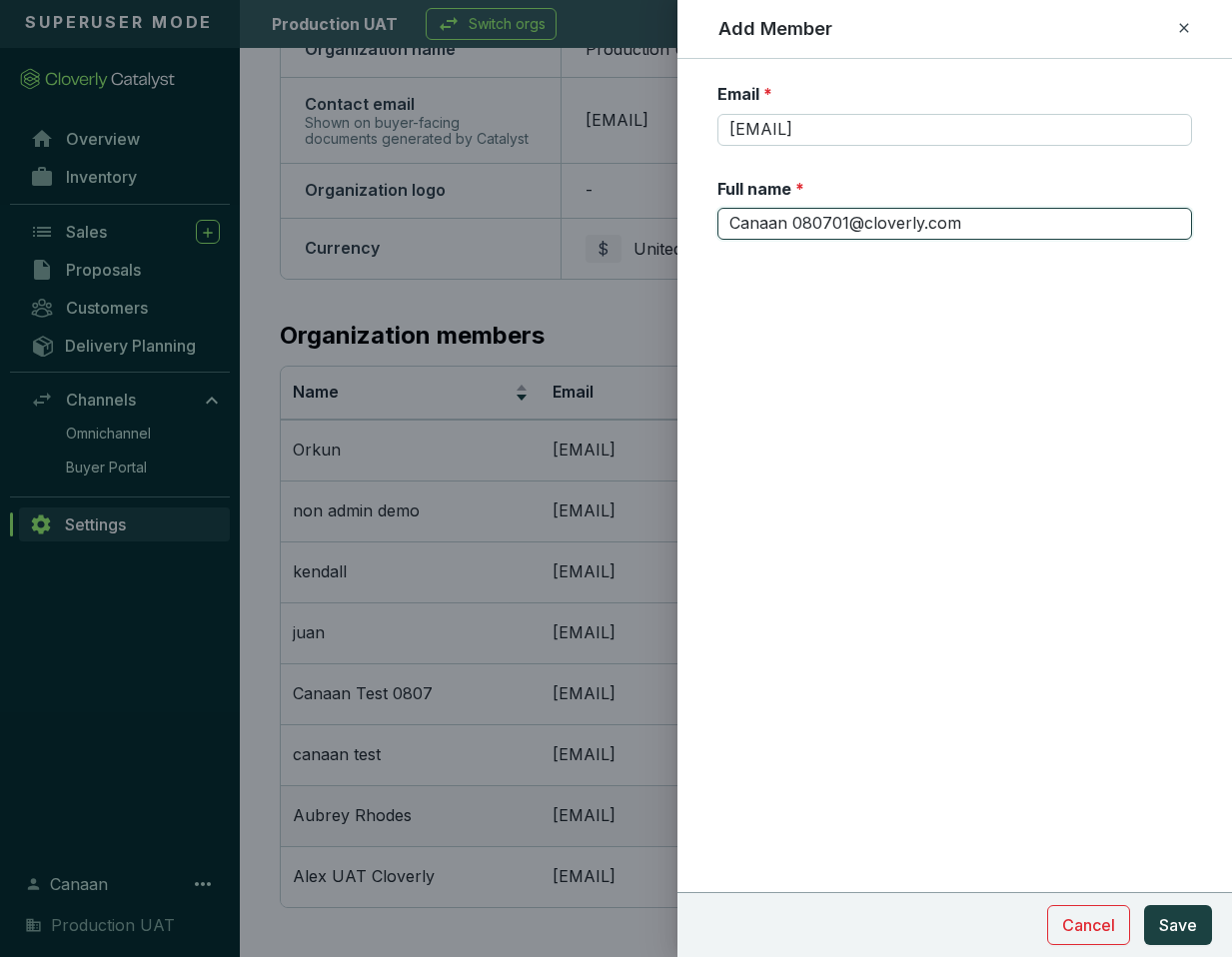 click on "Canaan 080701@cloverly.com" at bounding box center (954, 224) 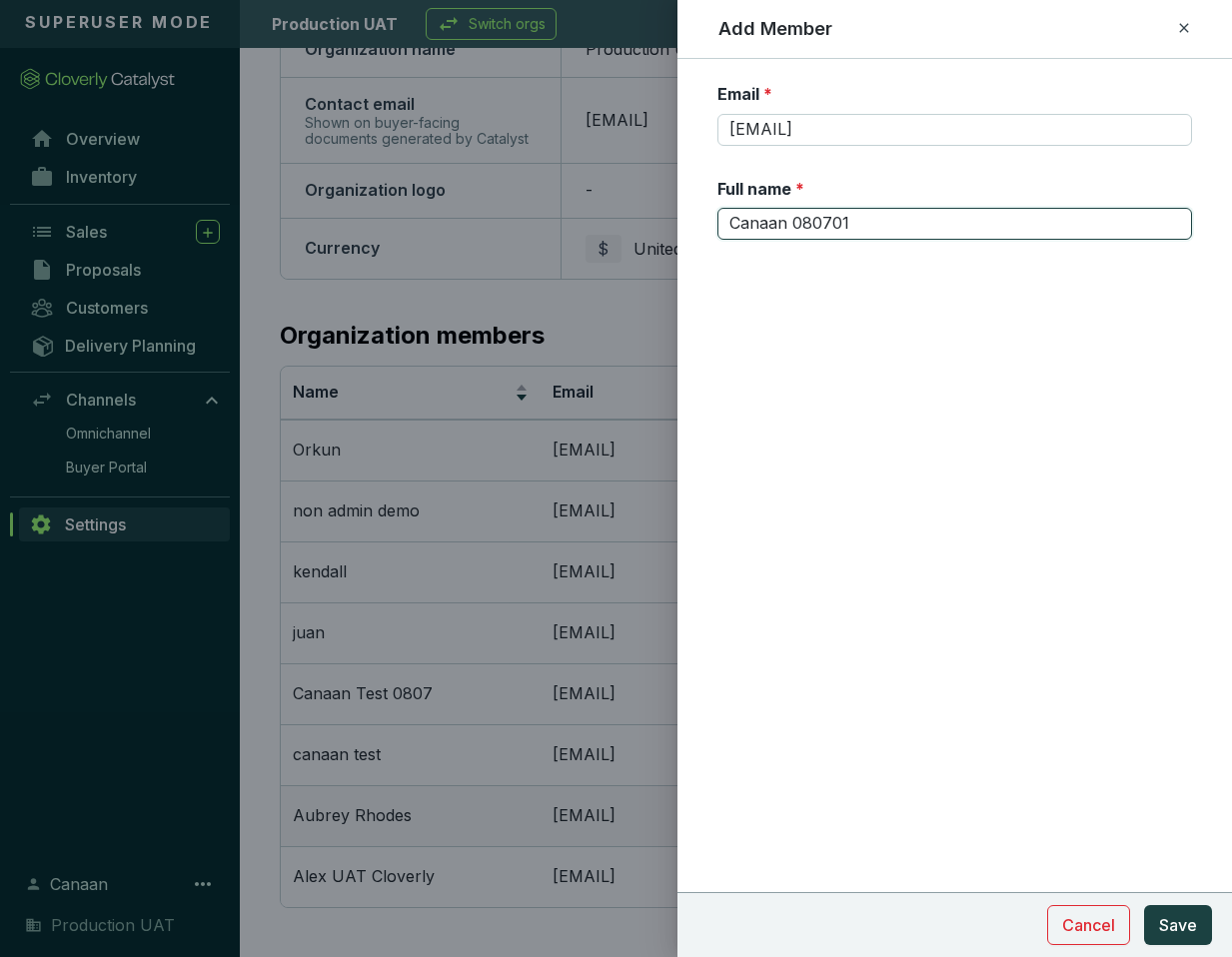 type on "Canaan 080701" 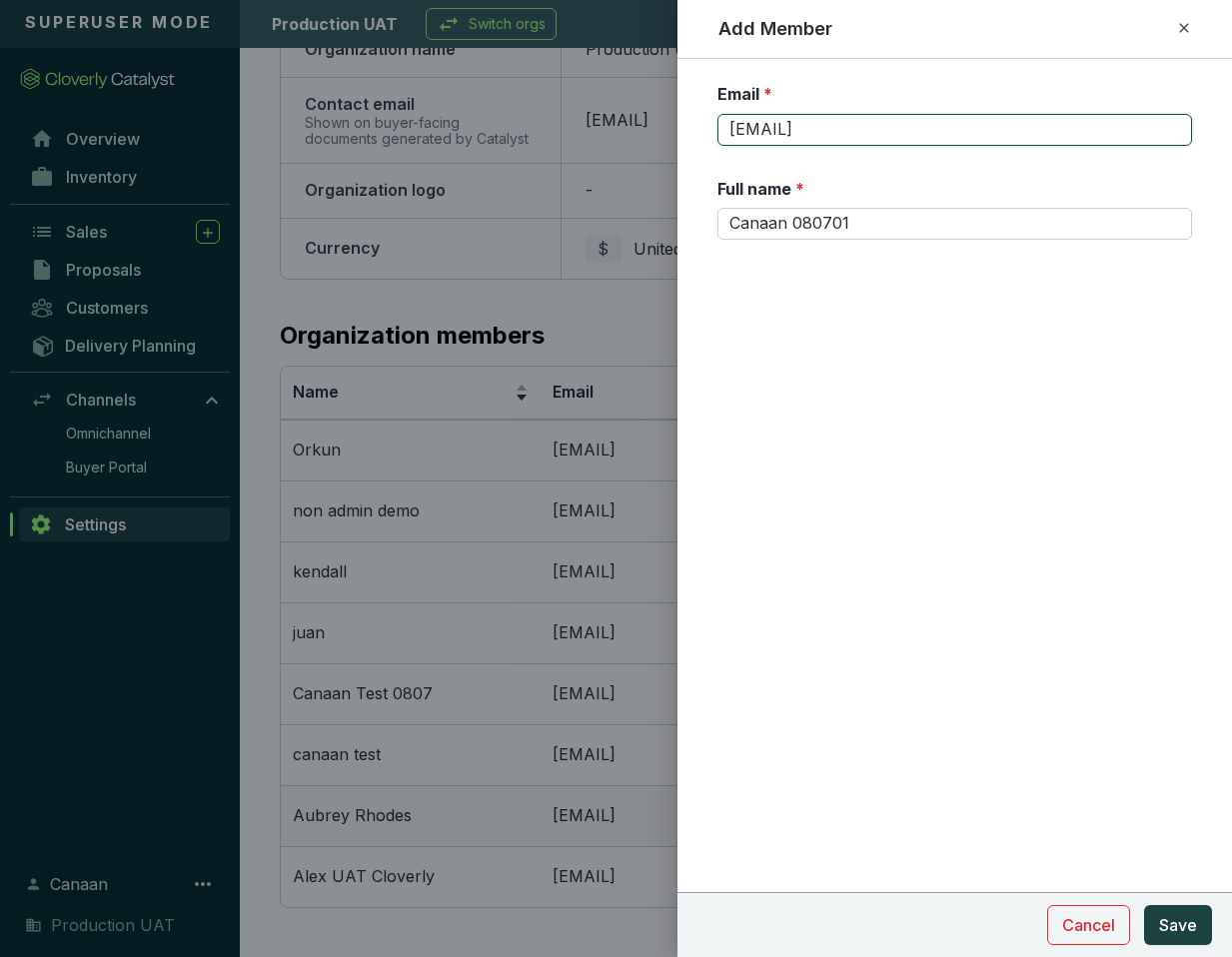 click on "[EMAIL]" at bounding box center [954, 130] 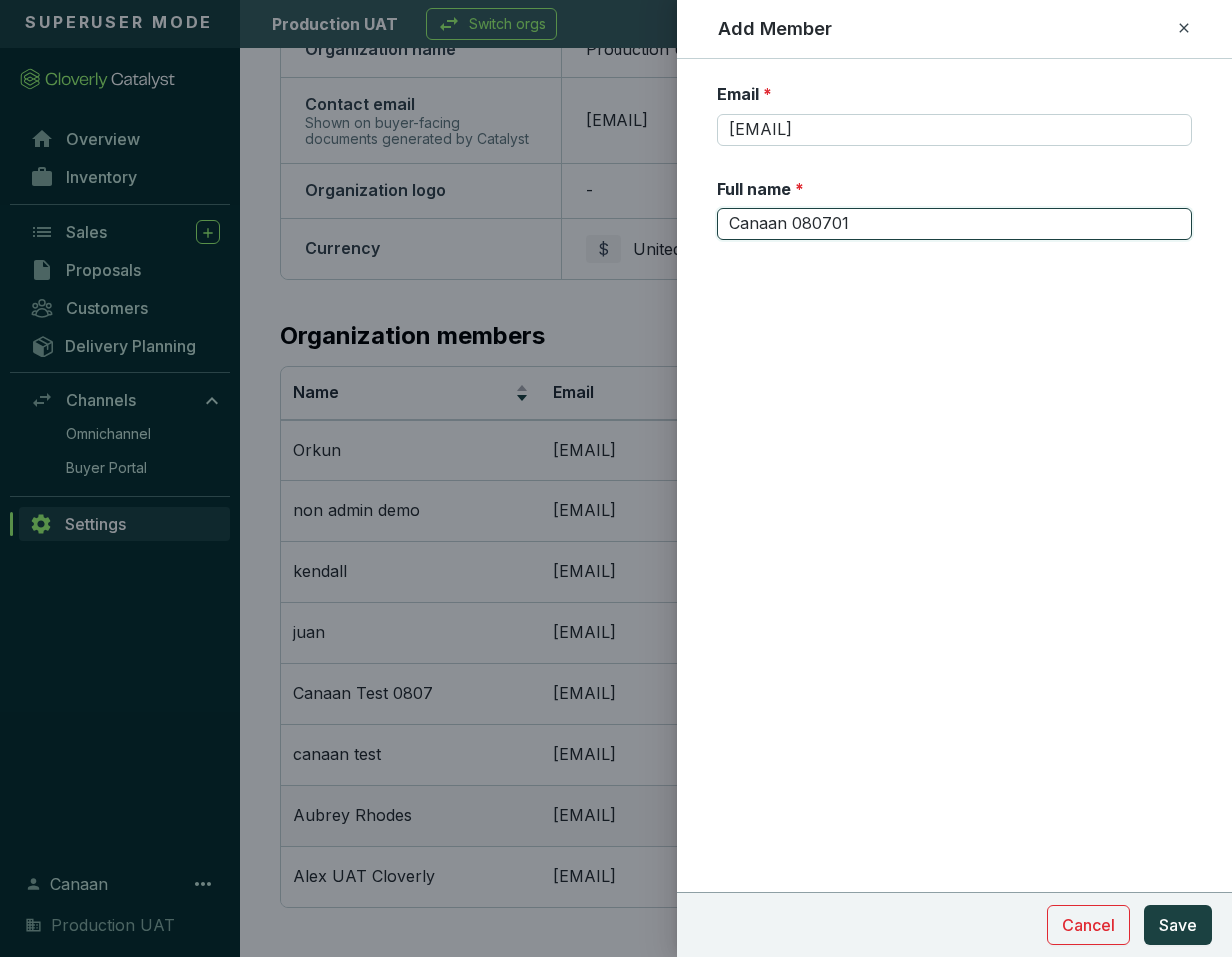 click on "Canaan 080701" at bounding box center (954, 224) 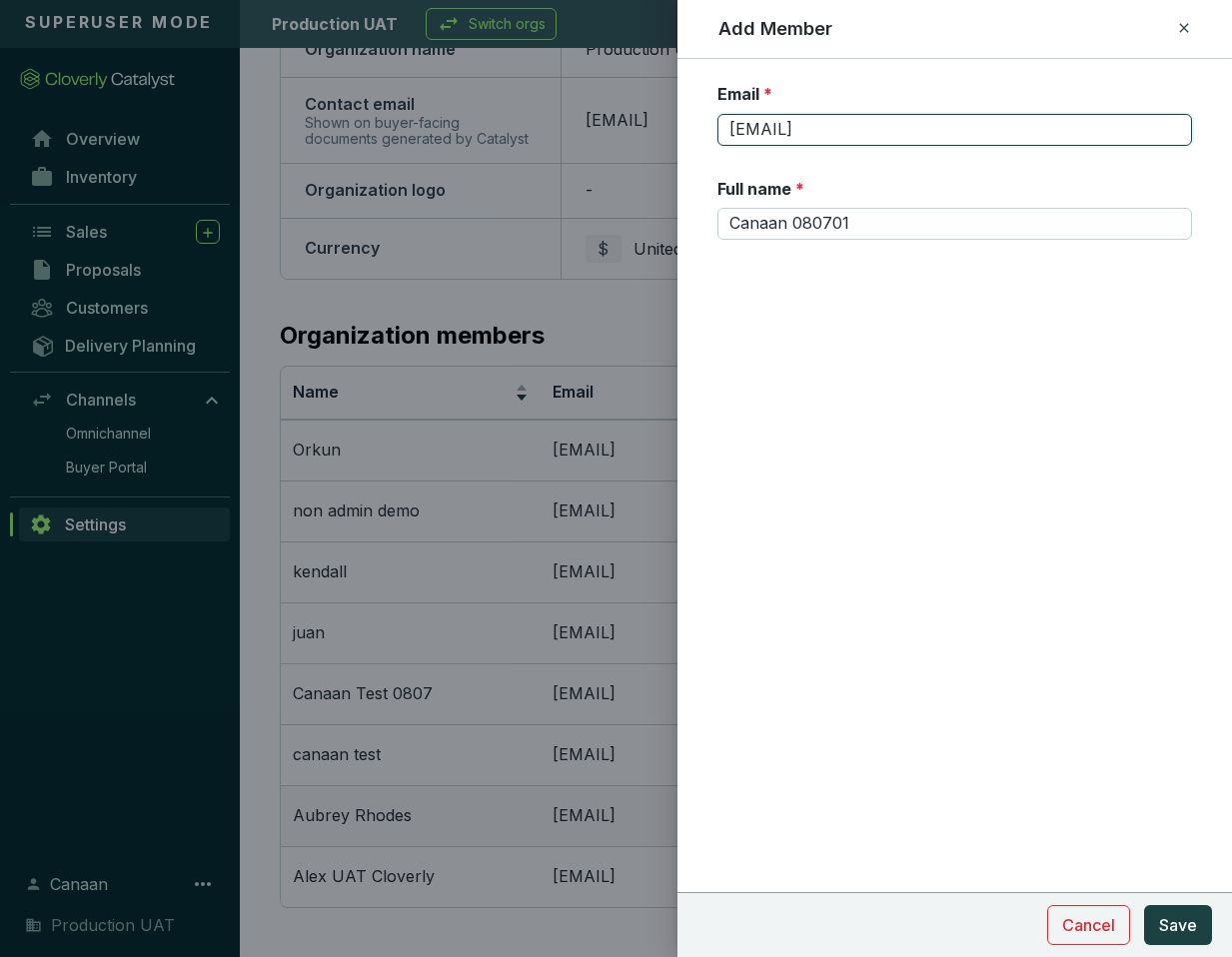 click on "[EMAIL]" at bounding box center (954, 130) 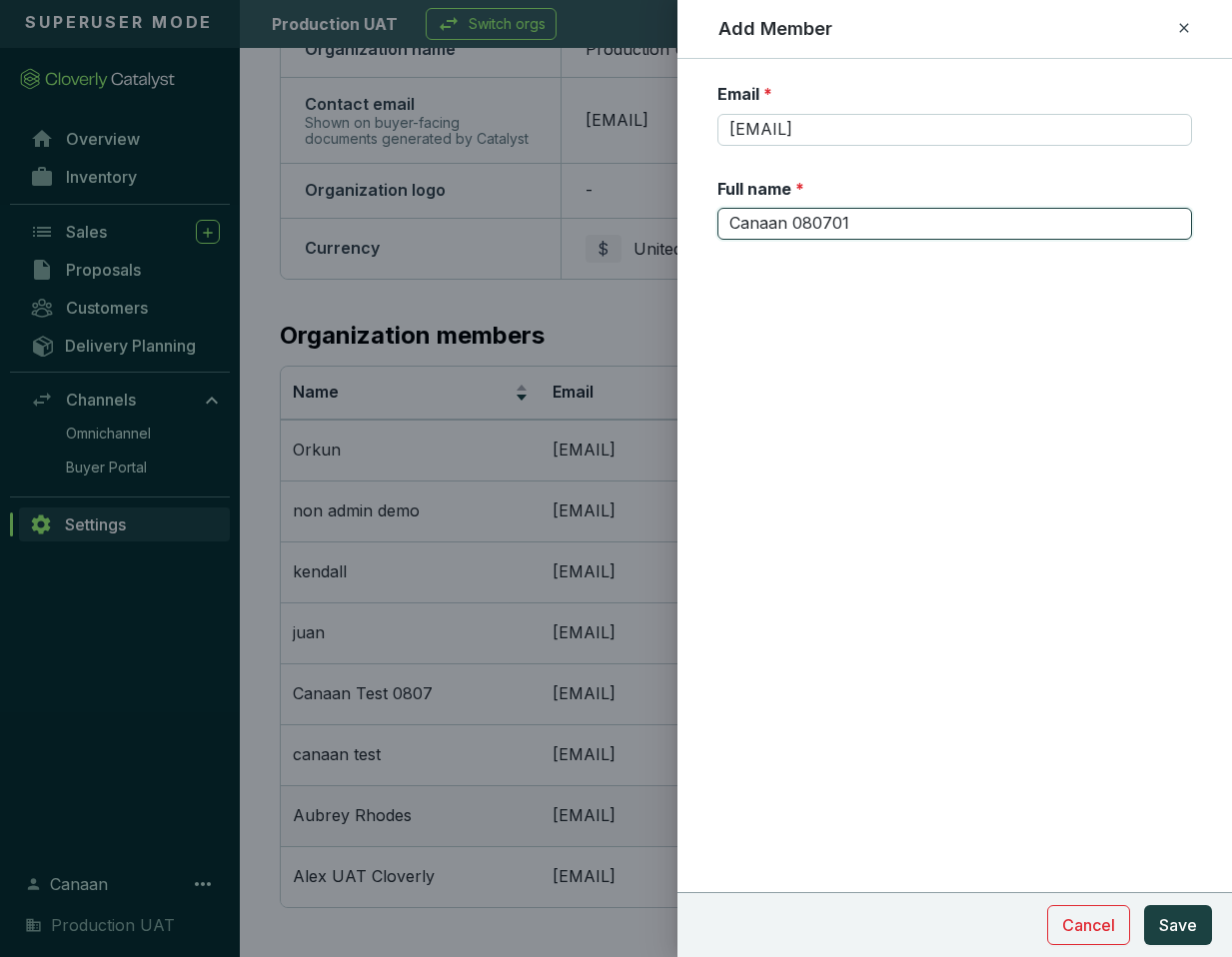 click on "Canaan 080701" at bounding box center (954, 224) 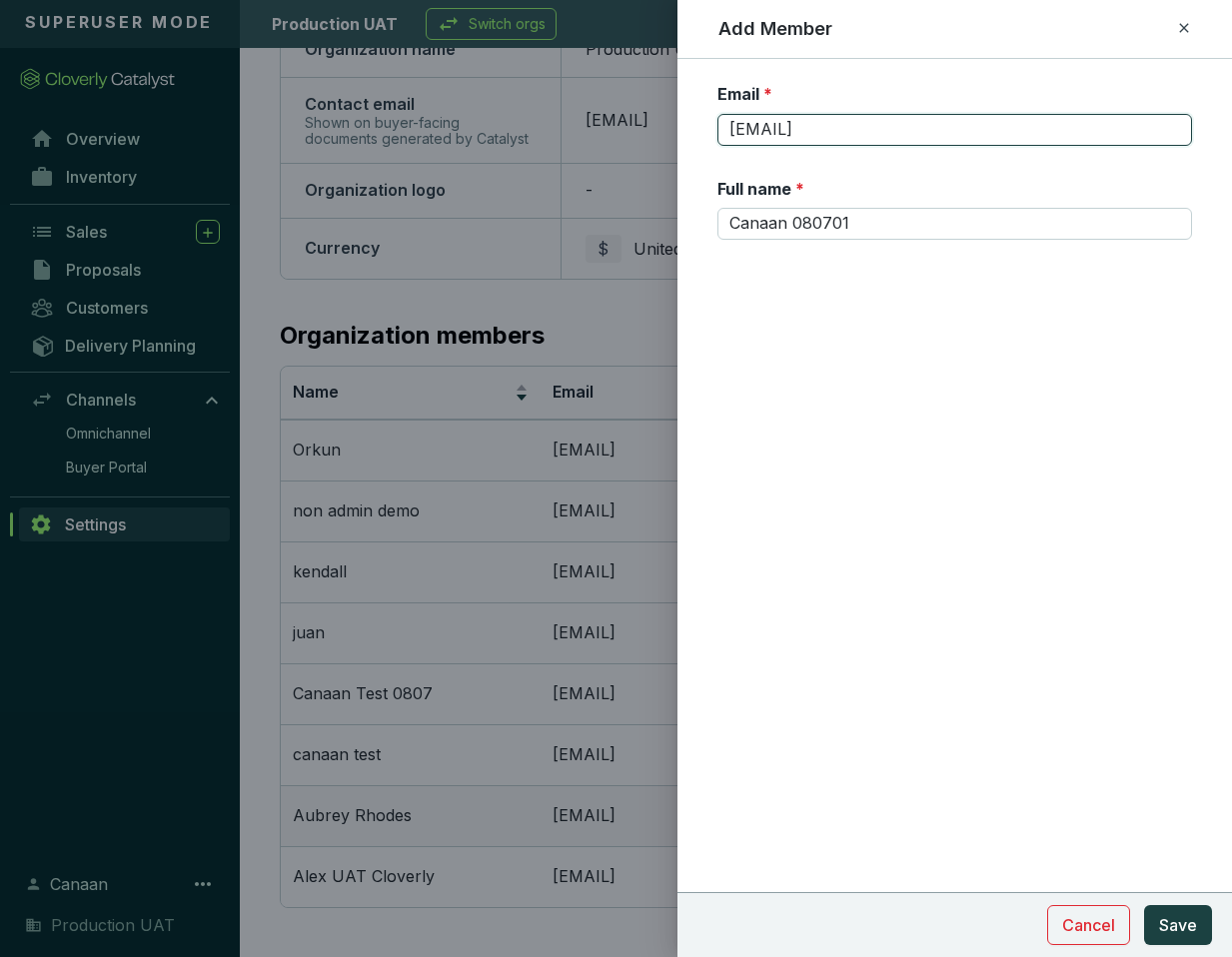 click on "[EMAIL]" at bounding box center [954, 130] 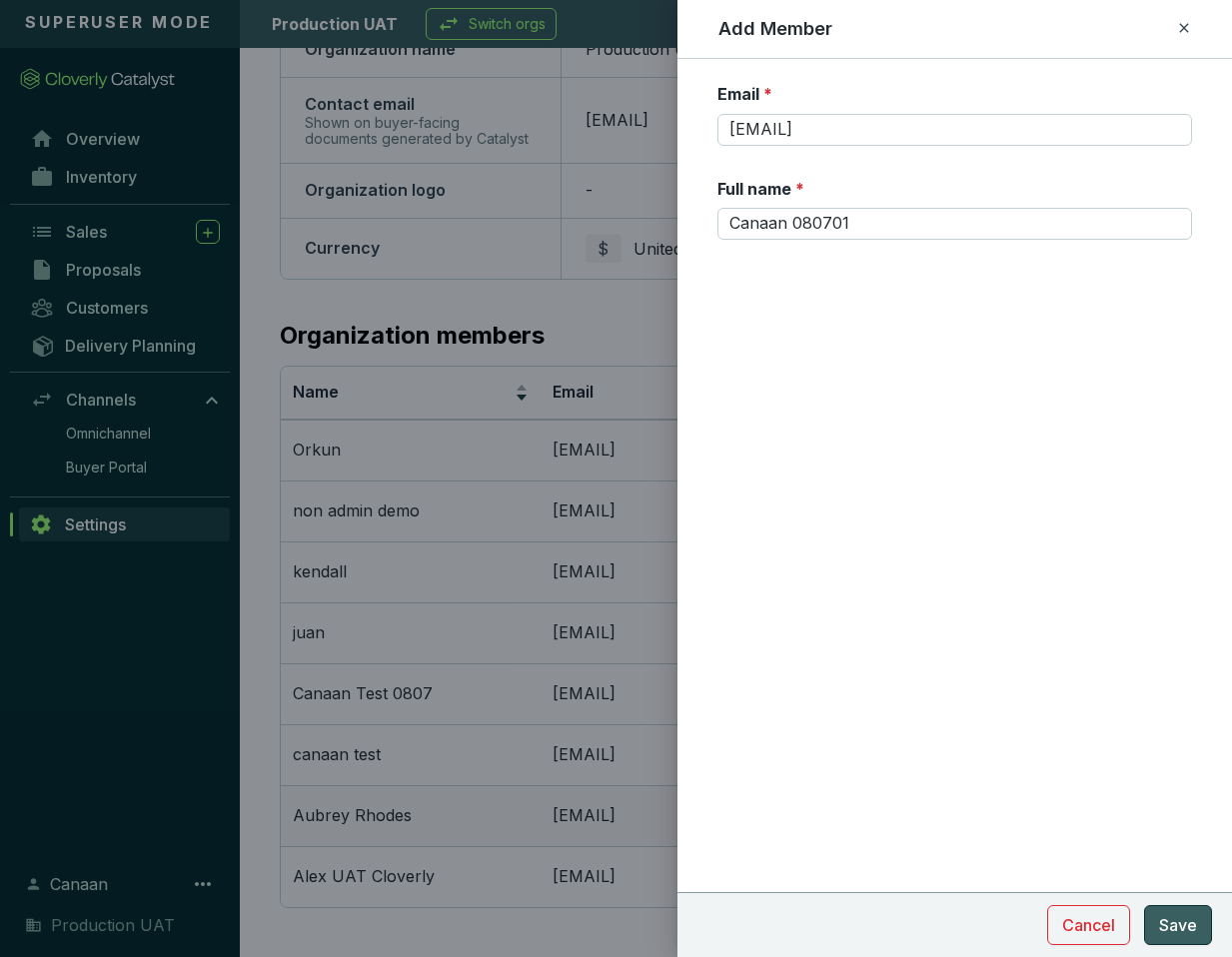 click on "Save" at bounding box center (1178, 925) 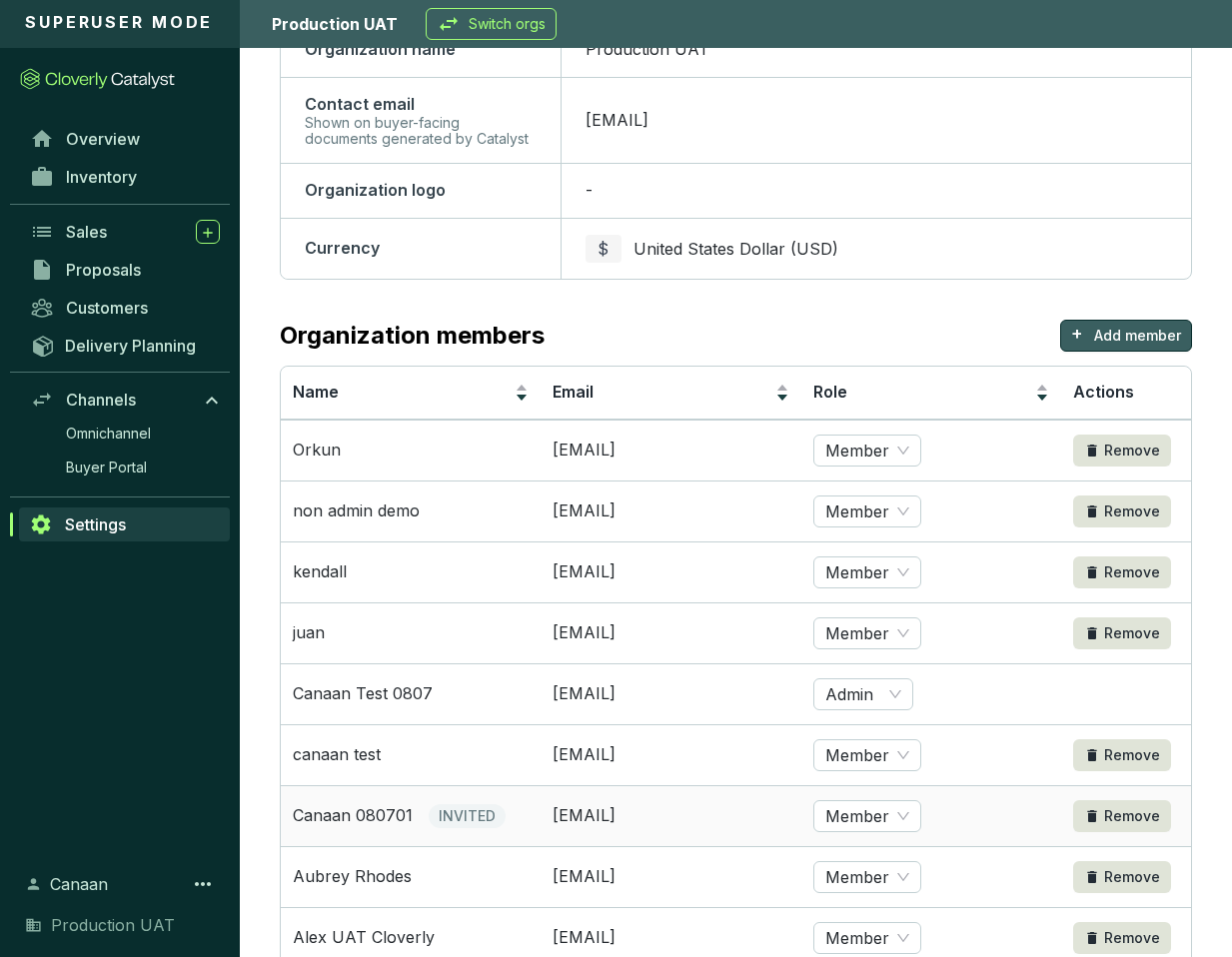 scroll, scrollTop: 334, scrollLeft: 0, axis: vertical 